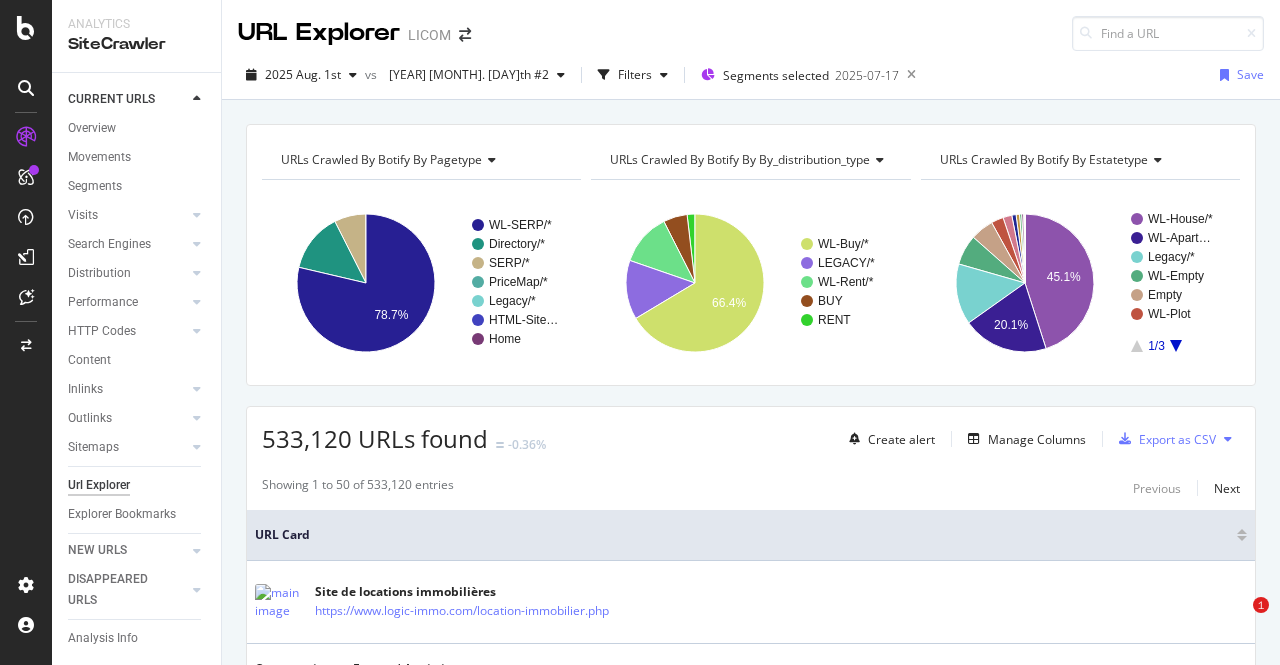 scroll, scrollTop: 0, scrollLeft: 0, axis: both 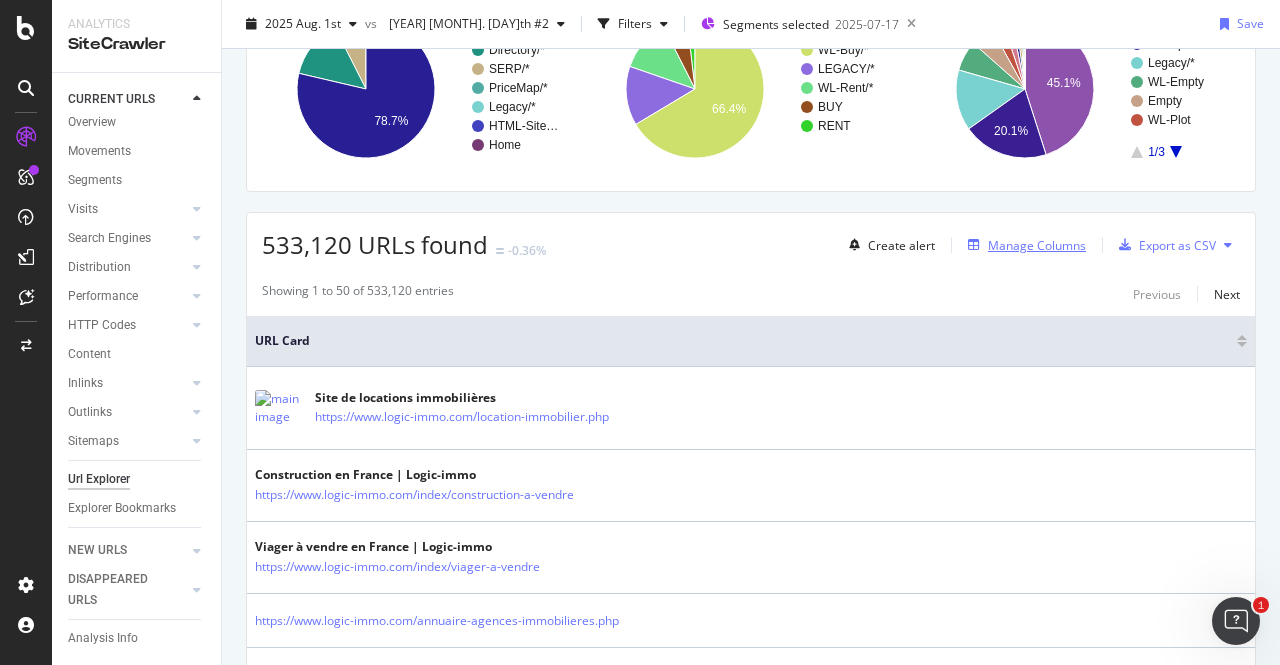 click on "Manage Columns" at bounding box center (1037, 245) 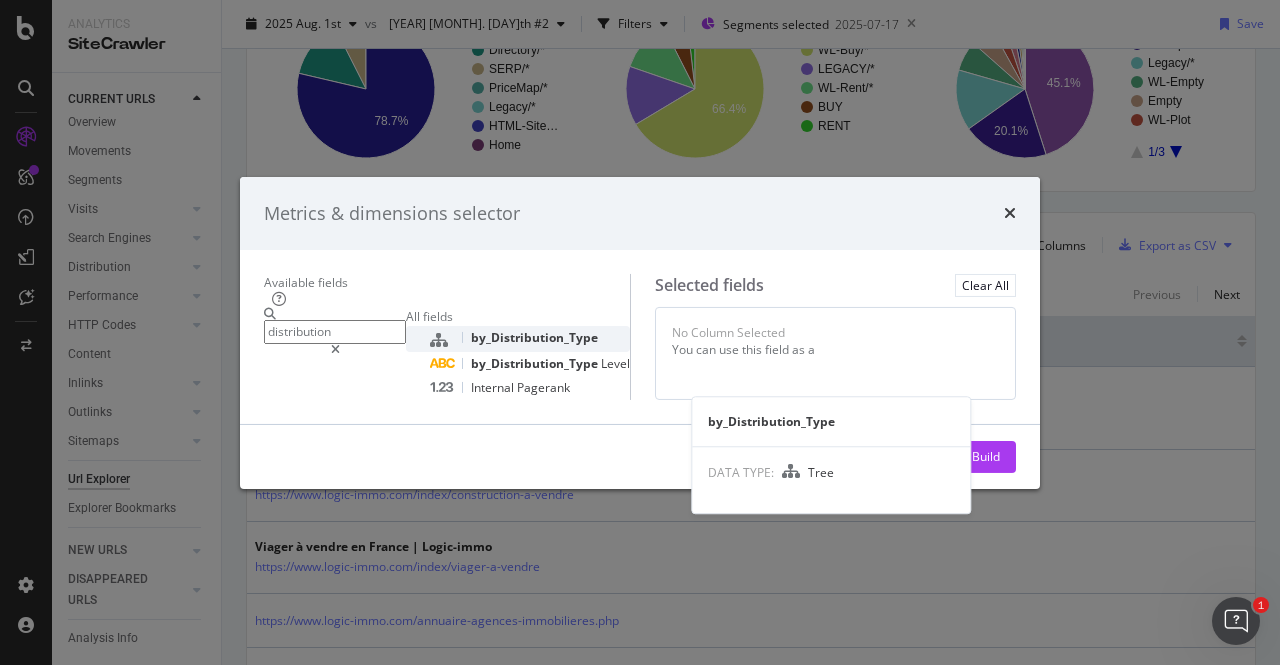 type on "distribution" 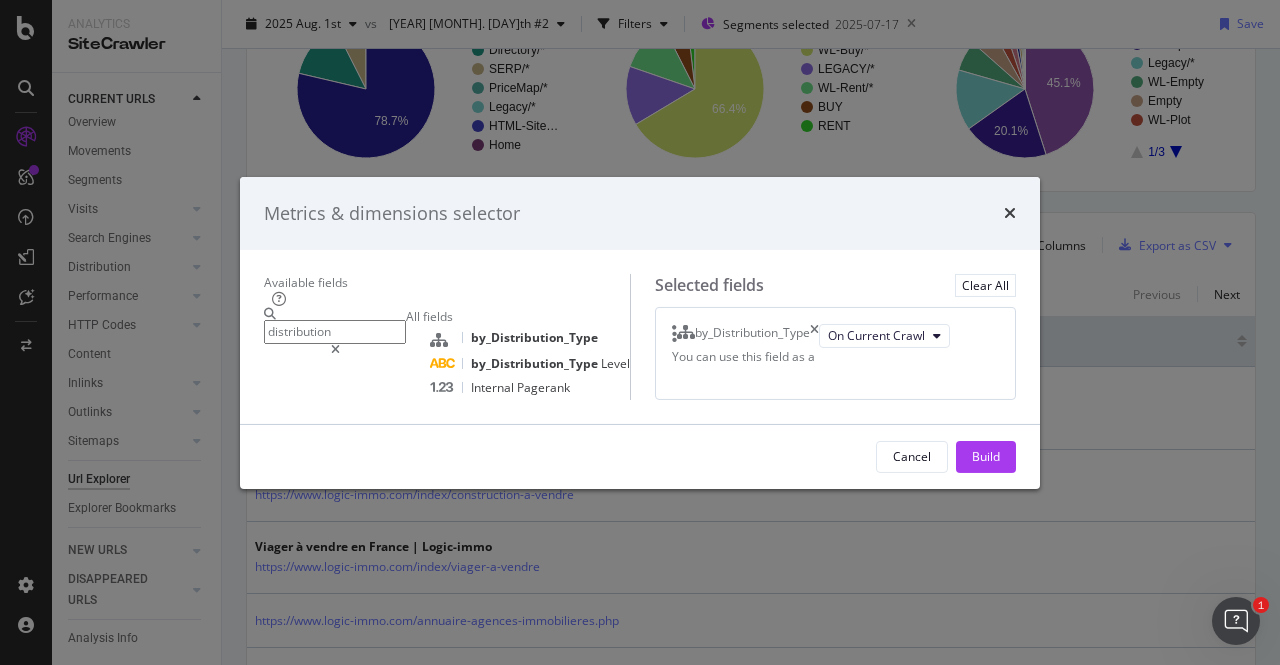 click at bounding box center (814, 336) 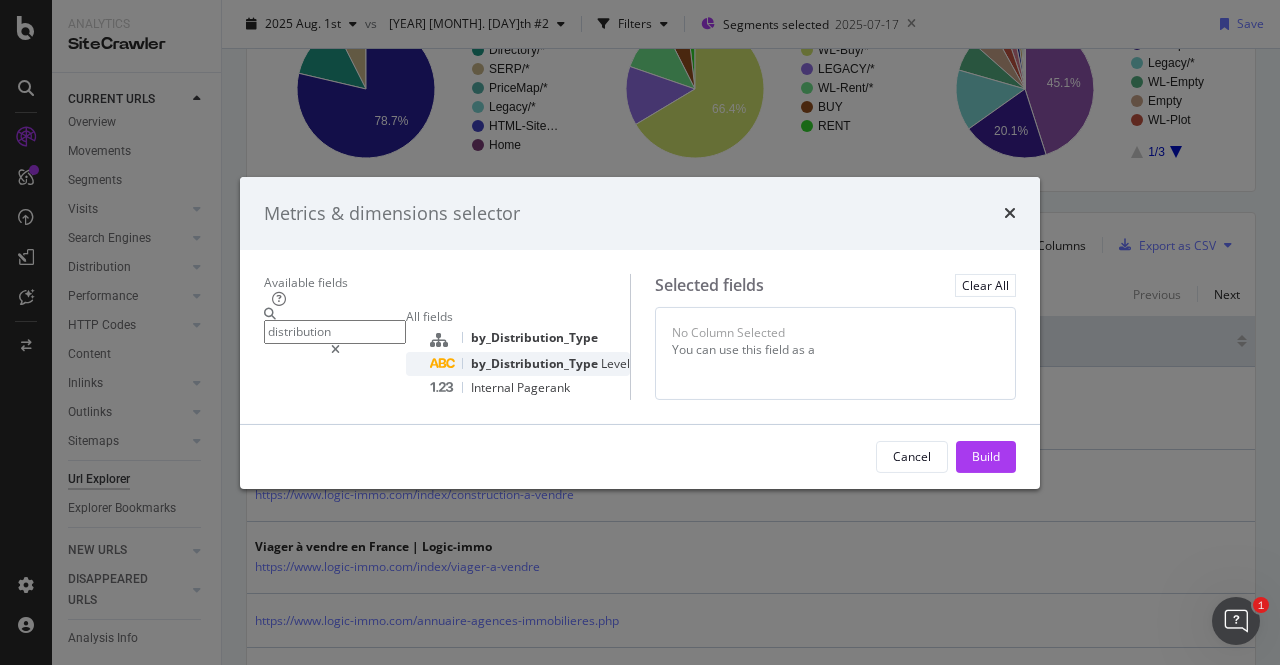 click on "by_Distribution_Type" at bounding box center (536, 363) 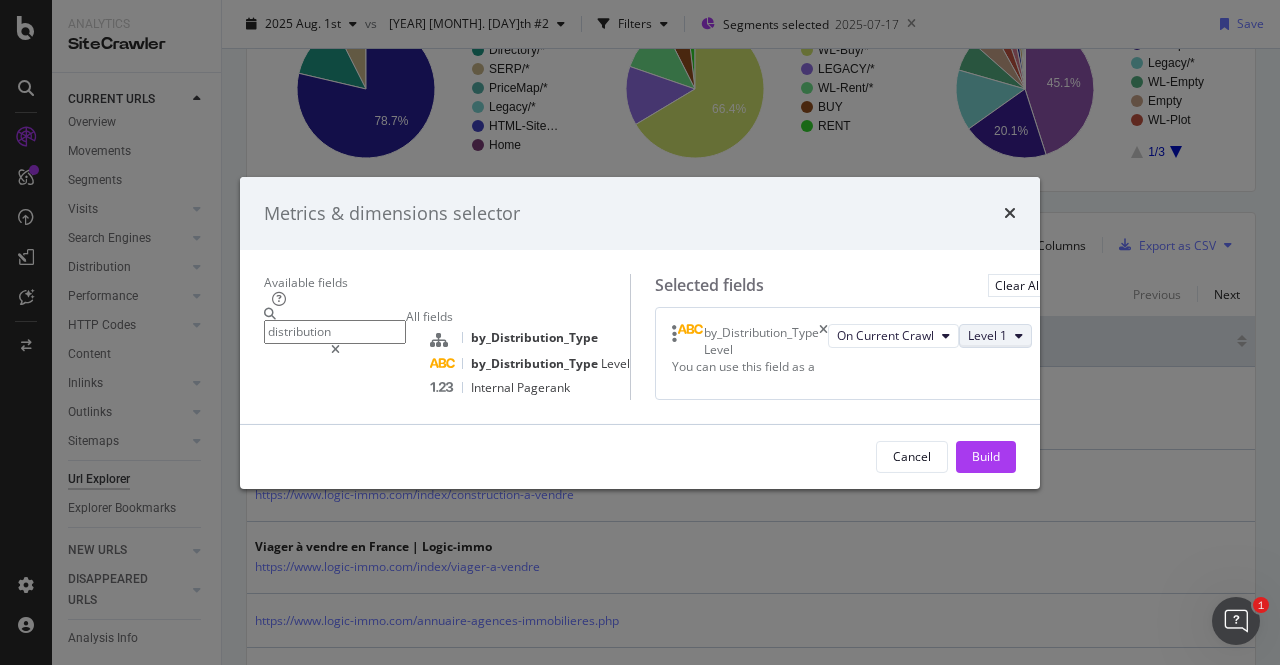 click on "Level 1" at bounding box center (987, 335) 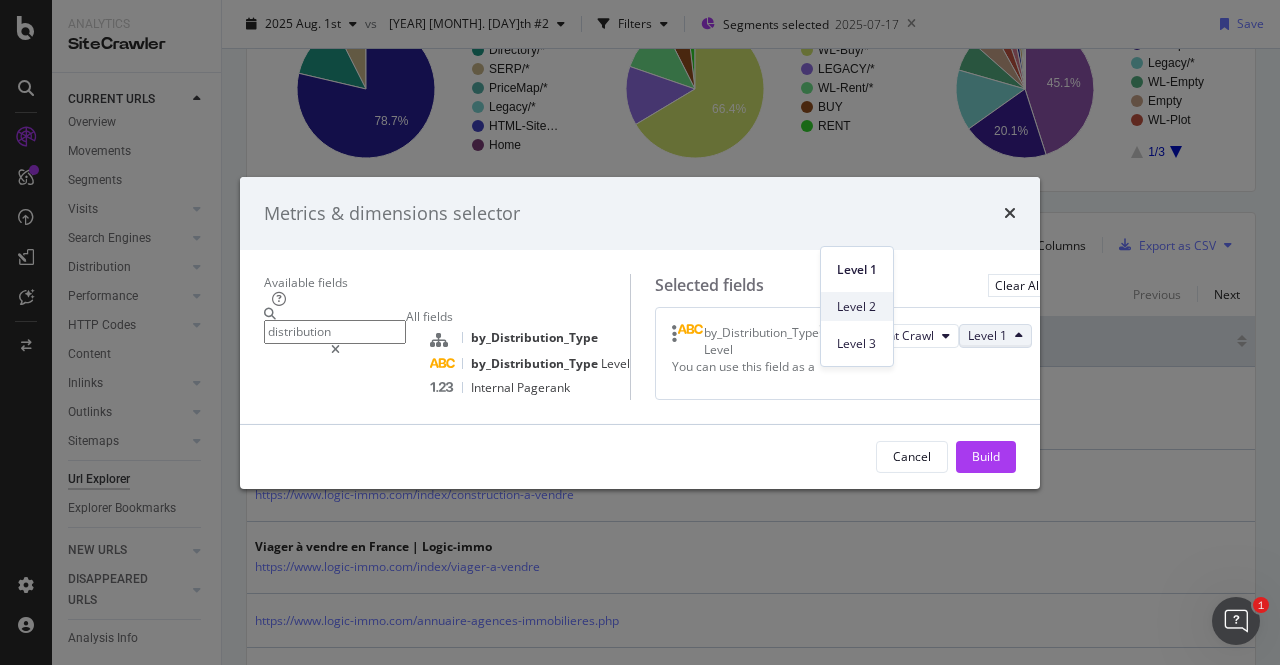 click on "Level 2" at bounding box center [857, 307] 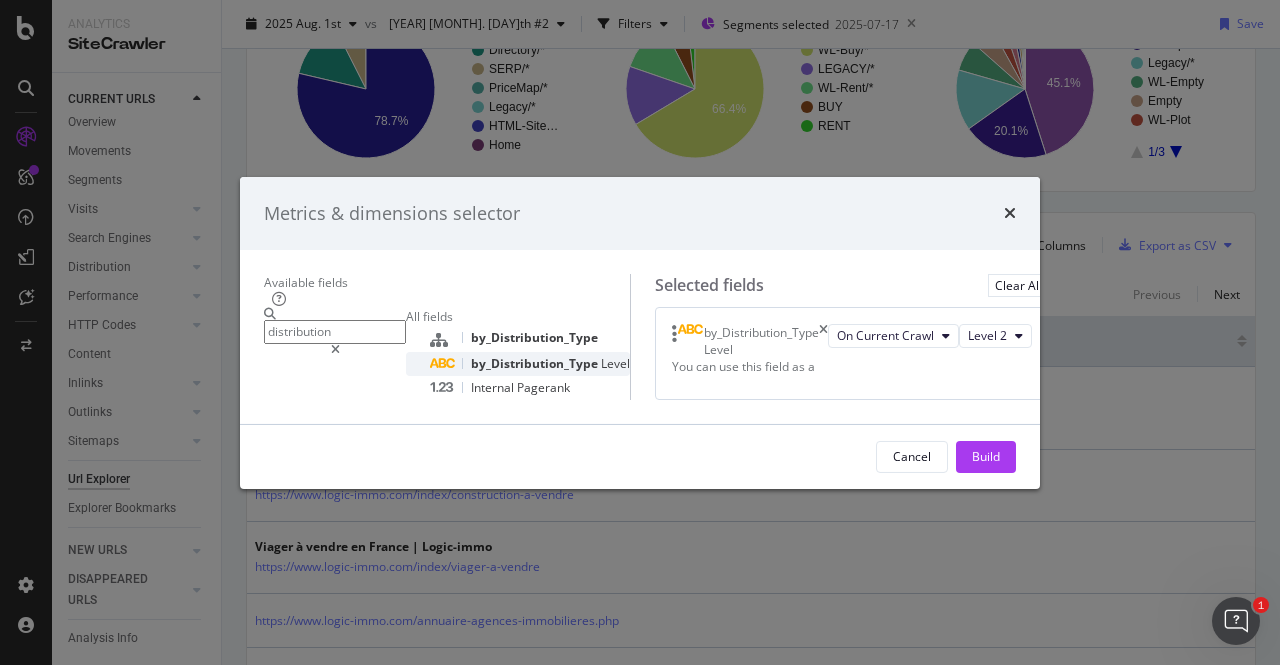 click on "Level" at bounding box center (615, 363) 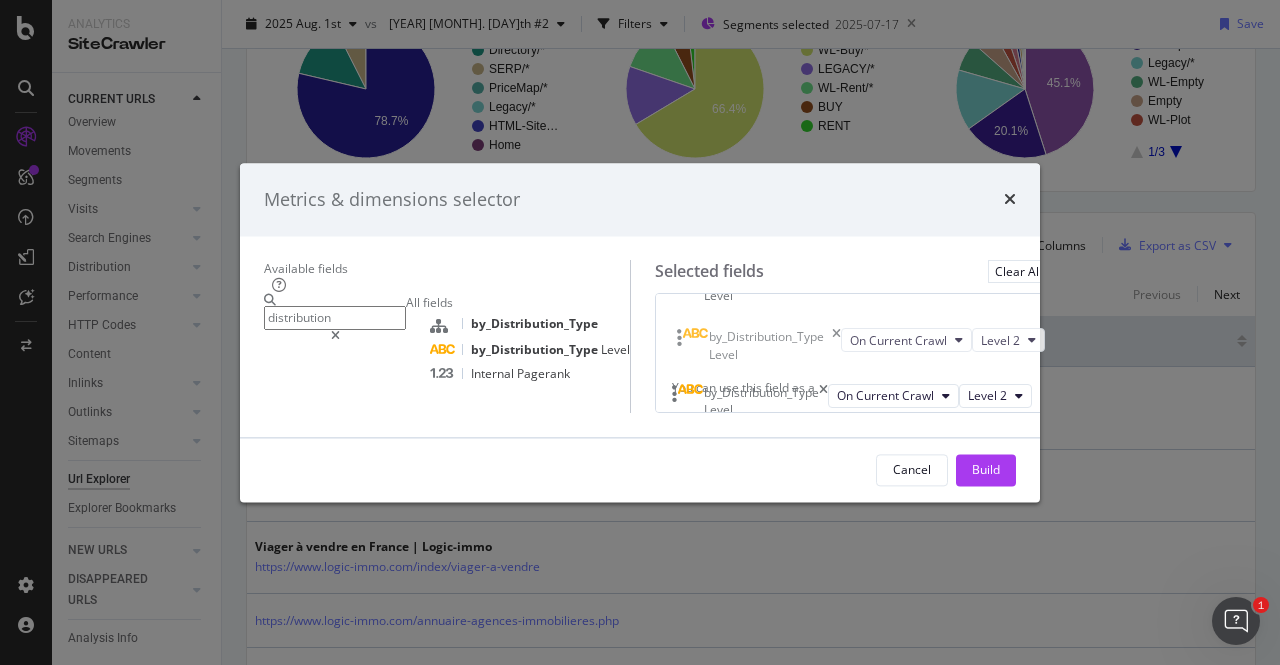 drag, startPoint x: 946, startPoint y: 215, endPoint x: 942, endPoint y: 355, distance: 140.05713 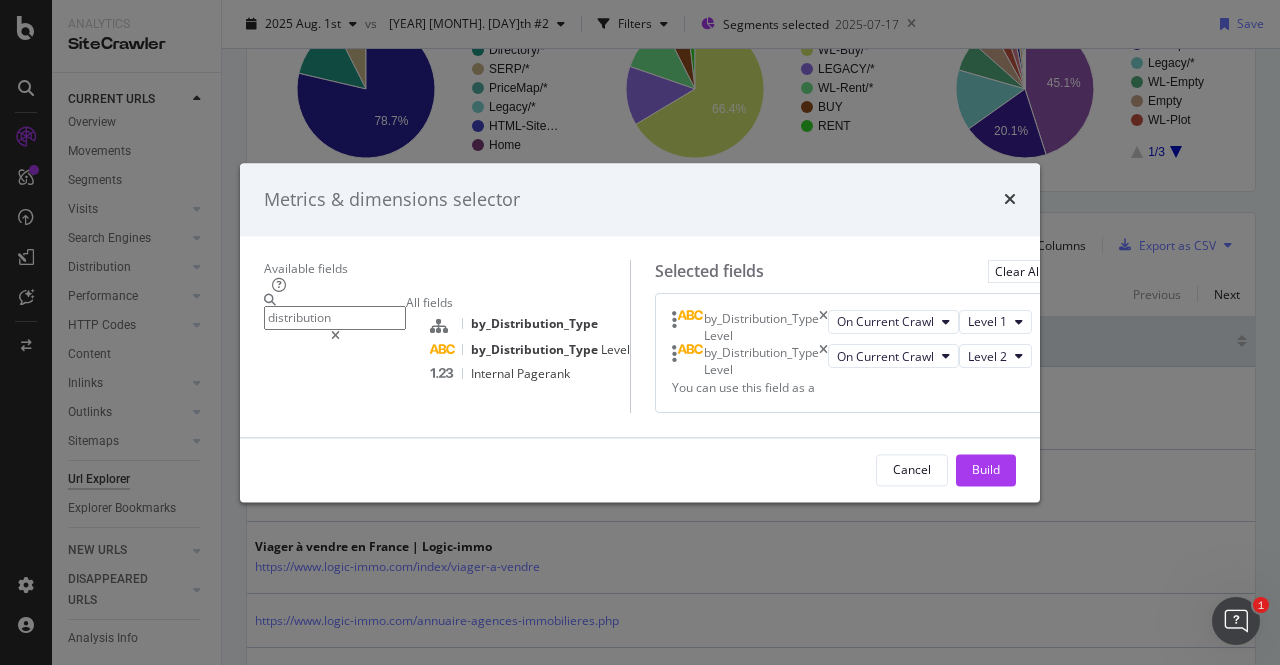 click at bounding box center [335, 336] 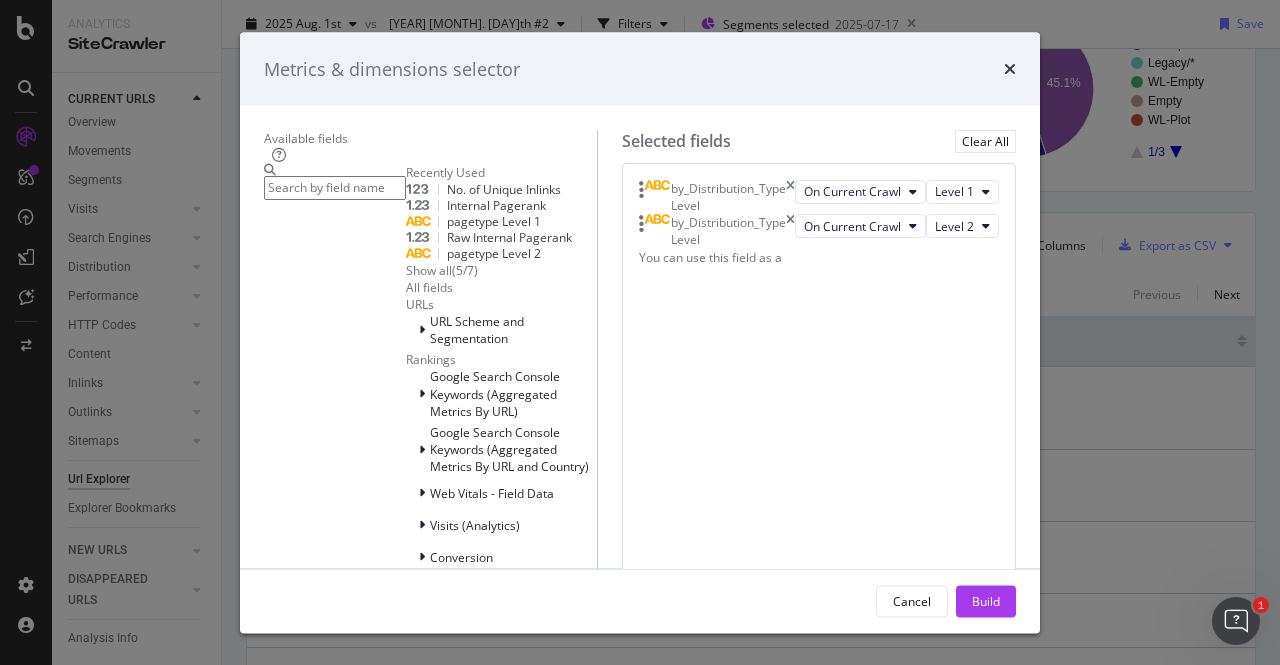 click at bounding box center [335, 187] 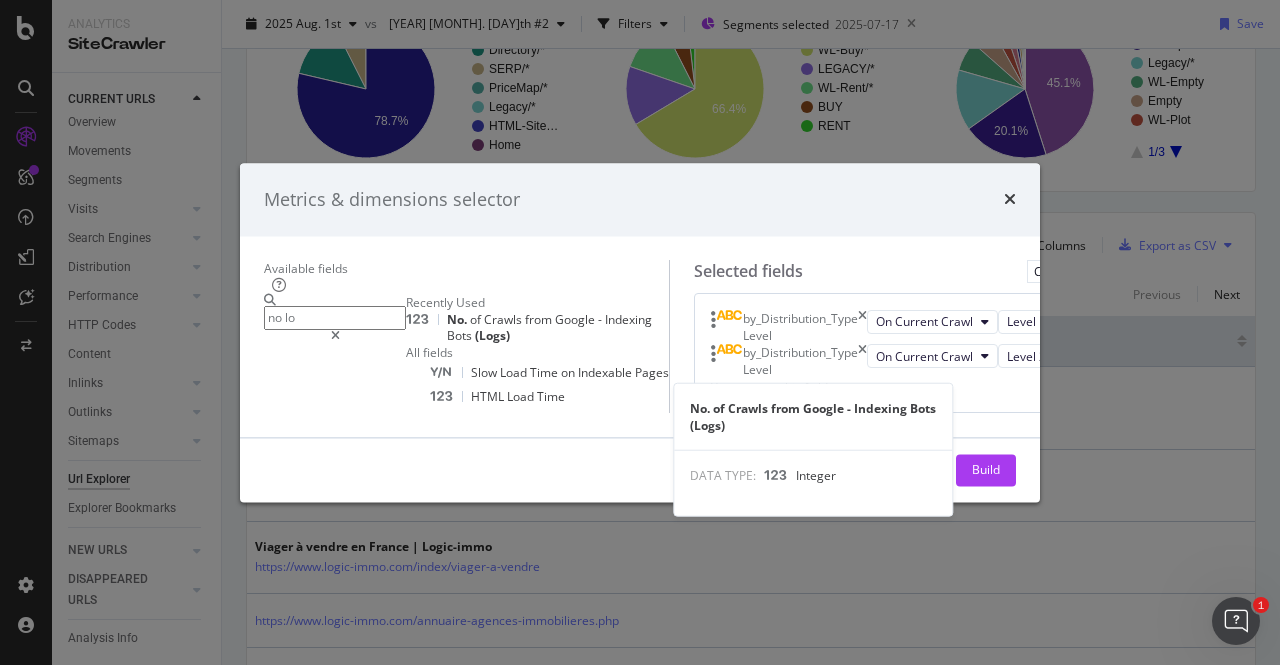 type on "no lo" 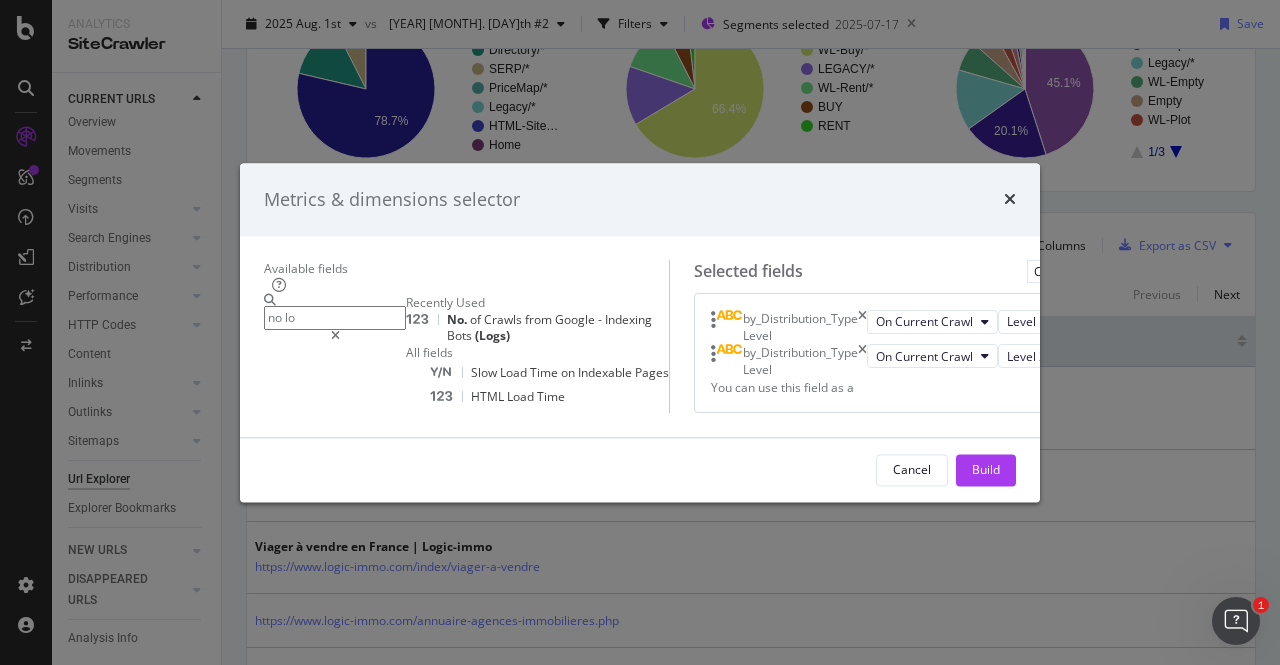 click on "from" at bounding box center (540, 319) 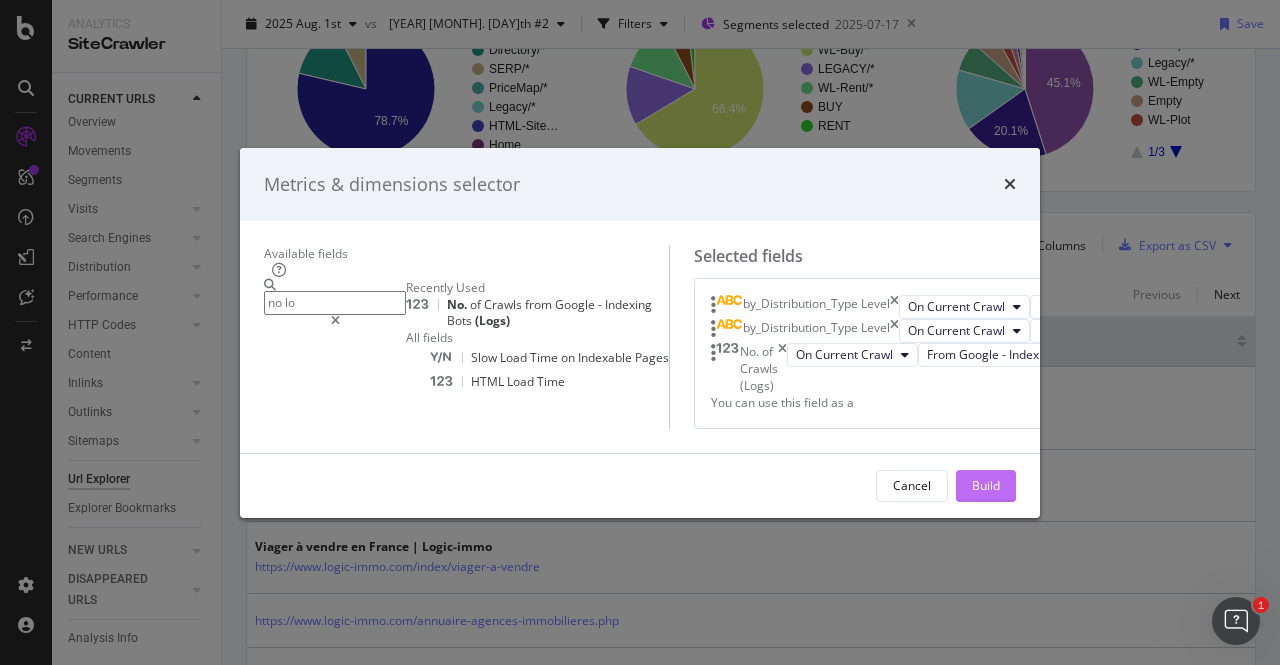 click on "Build" at bounding box center (986, 485) 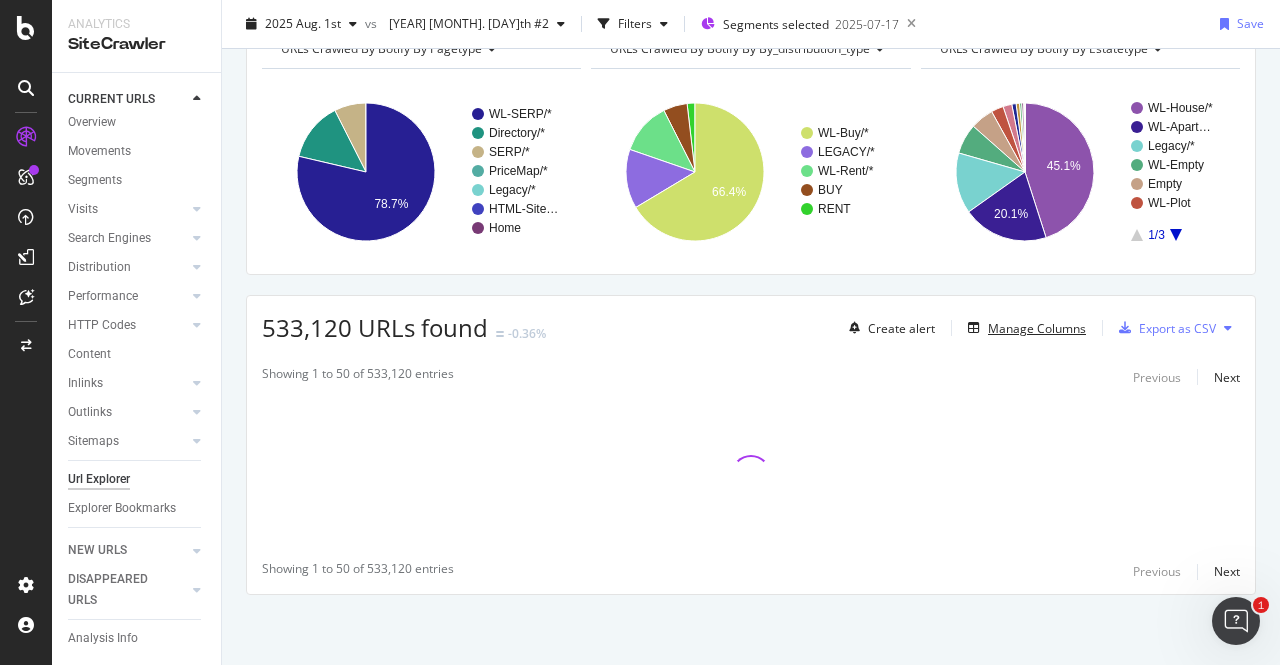 scroll, scrollTop: 109, scrollLeft: 0, axis: vertical 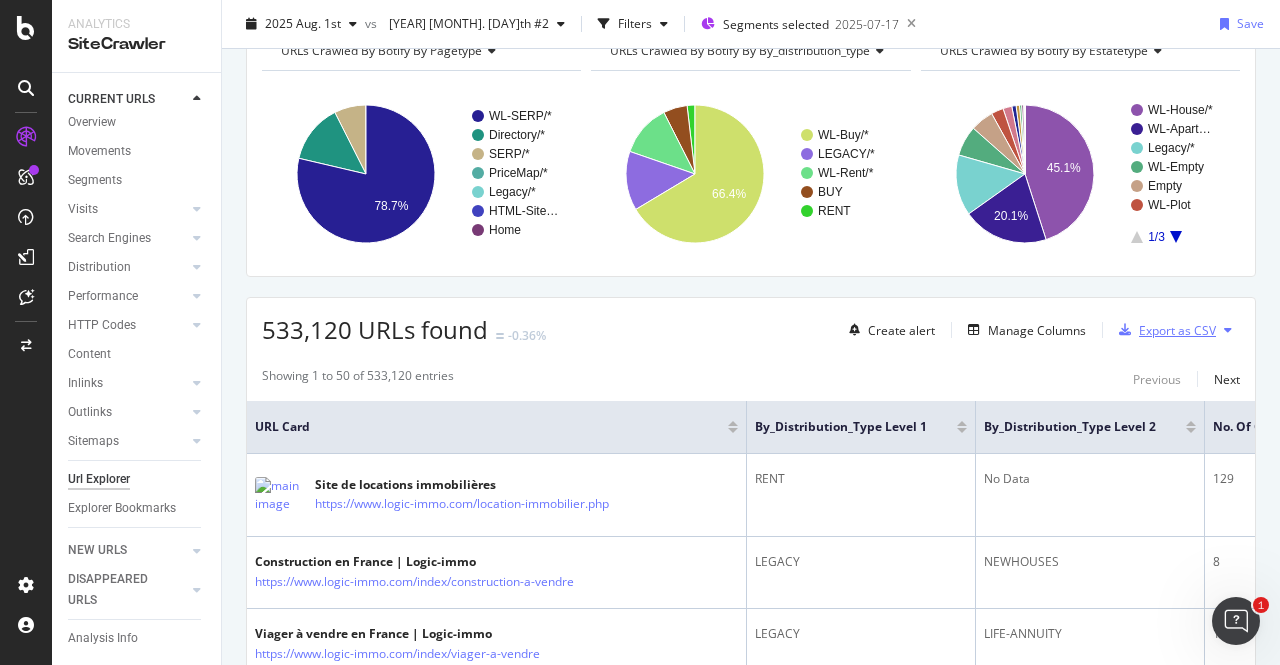 click on "Export as CSV" at bounding box center (1177, 330) 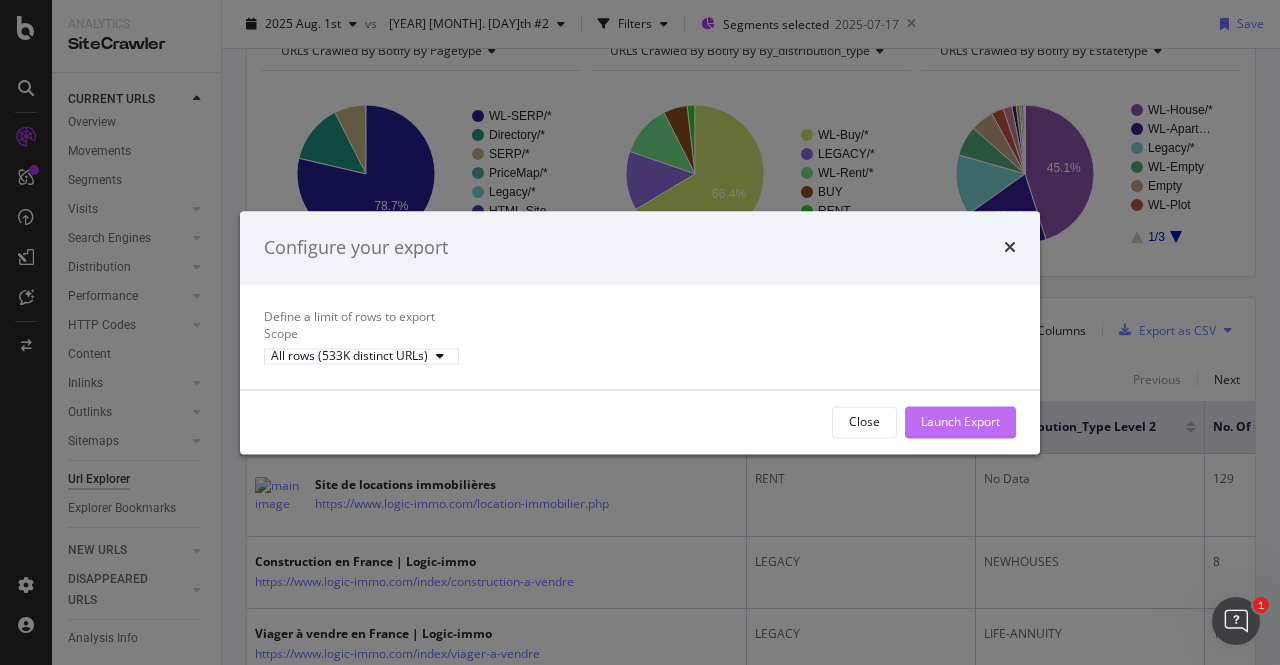 click on "Launch Export" at bounding box center [960, 421] 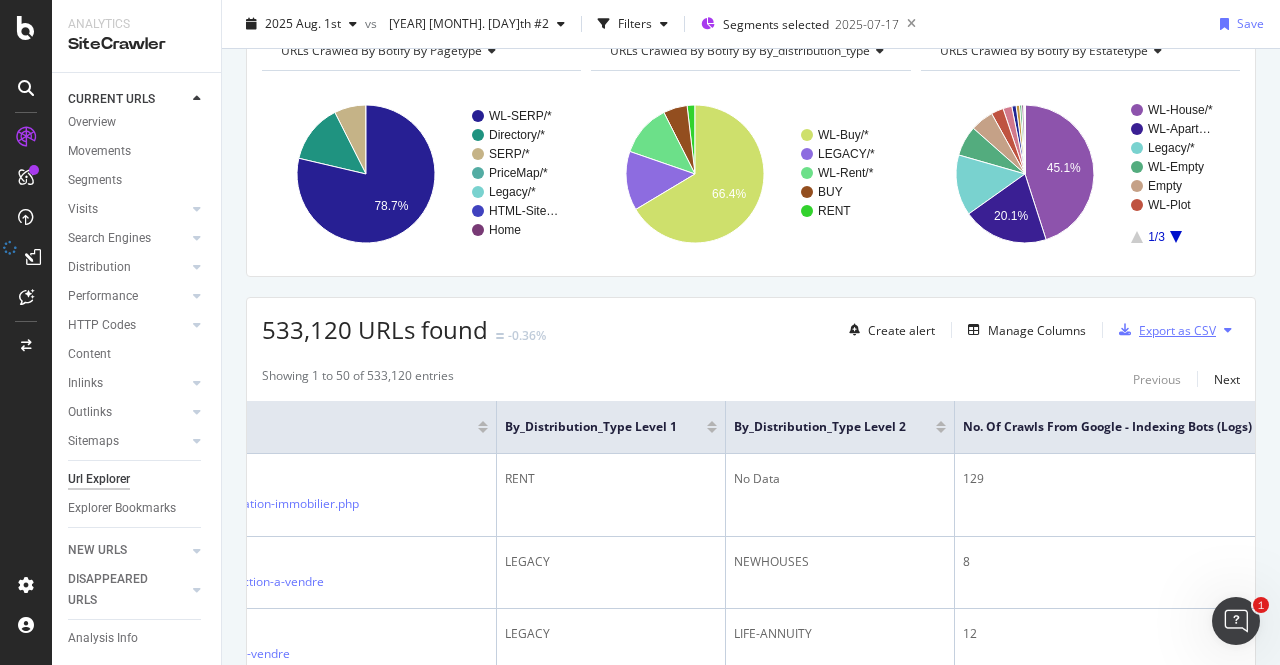 scroll, scrollTop: 0, scrollLeft: 304, axis: horizontal 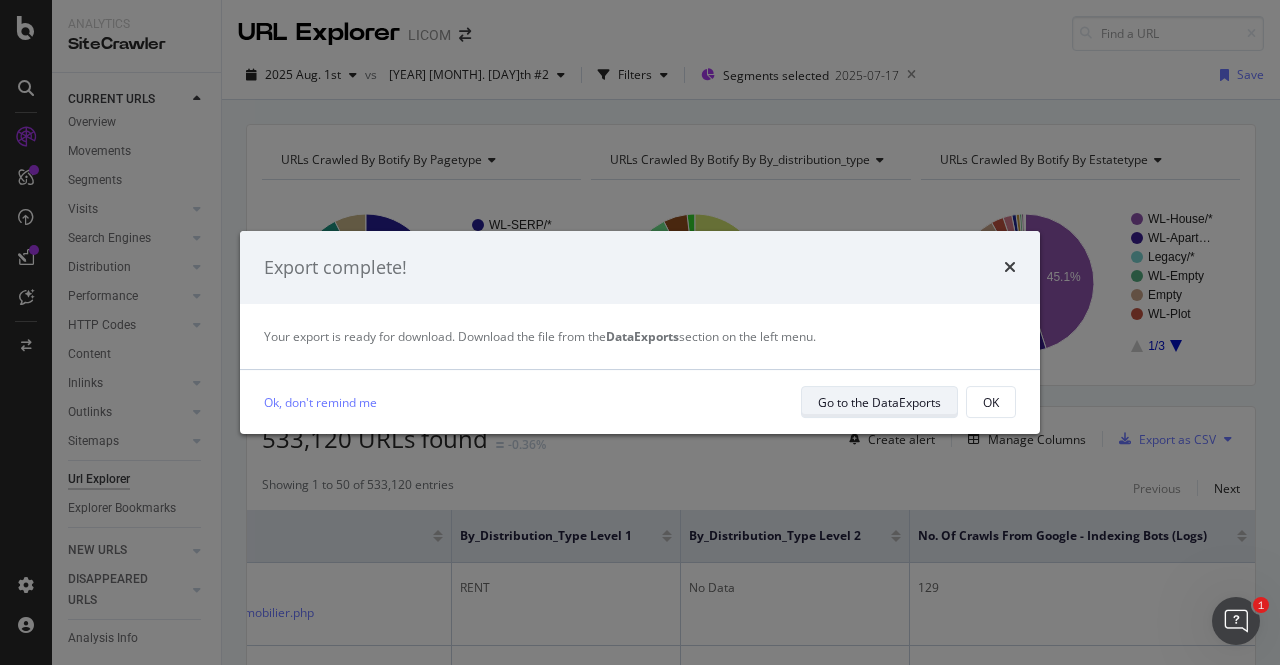 click on "Go to the DataExports" at bounding box center (879, 402) 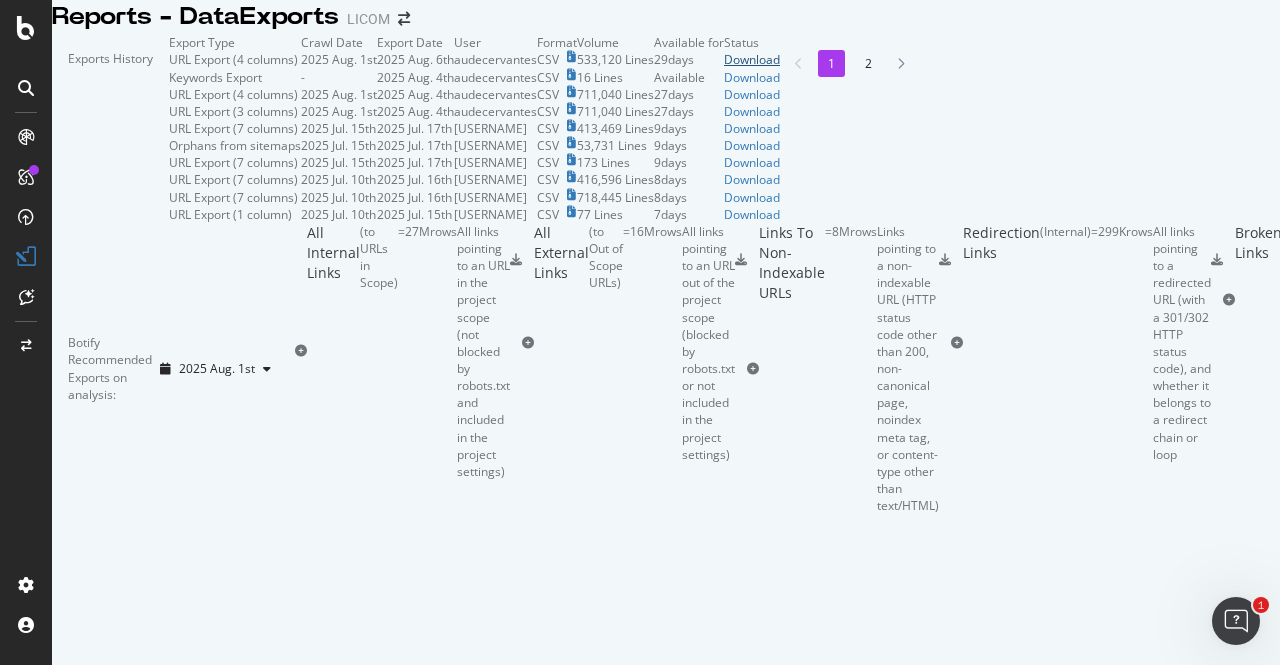 click on "Download" at bounding box center (752, 59) 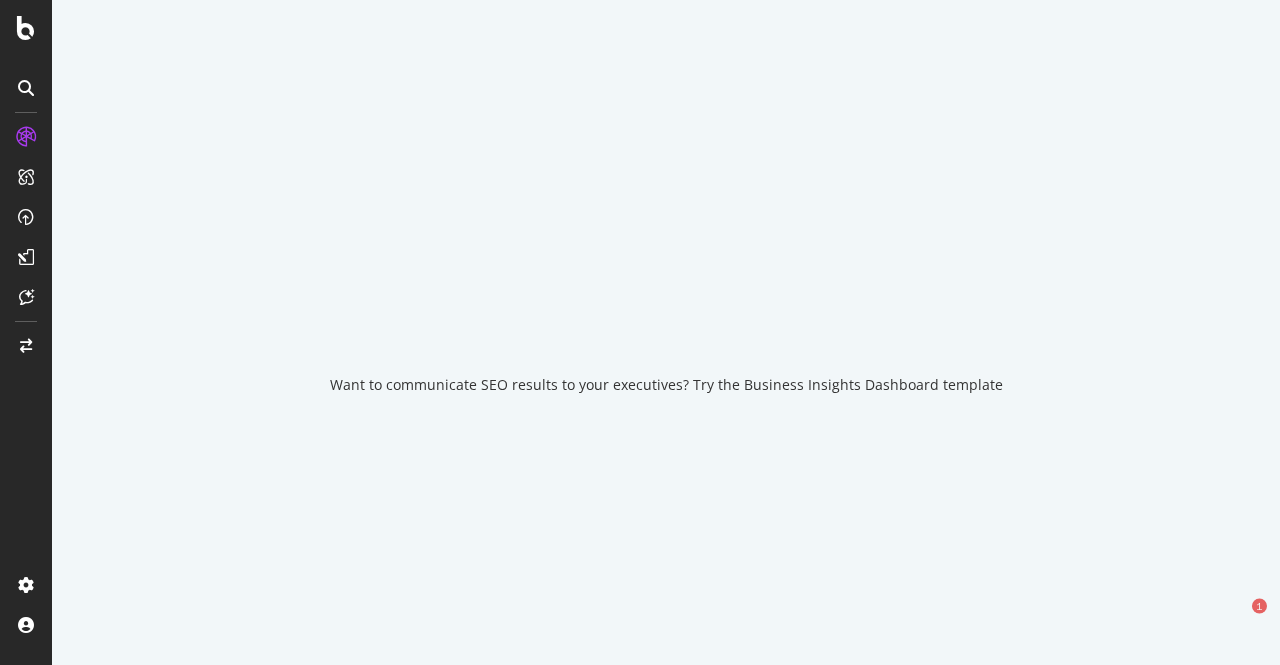 scroll, scrollTop: 0, scrollLeft: 0, axis: both 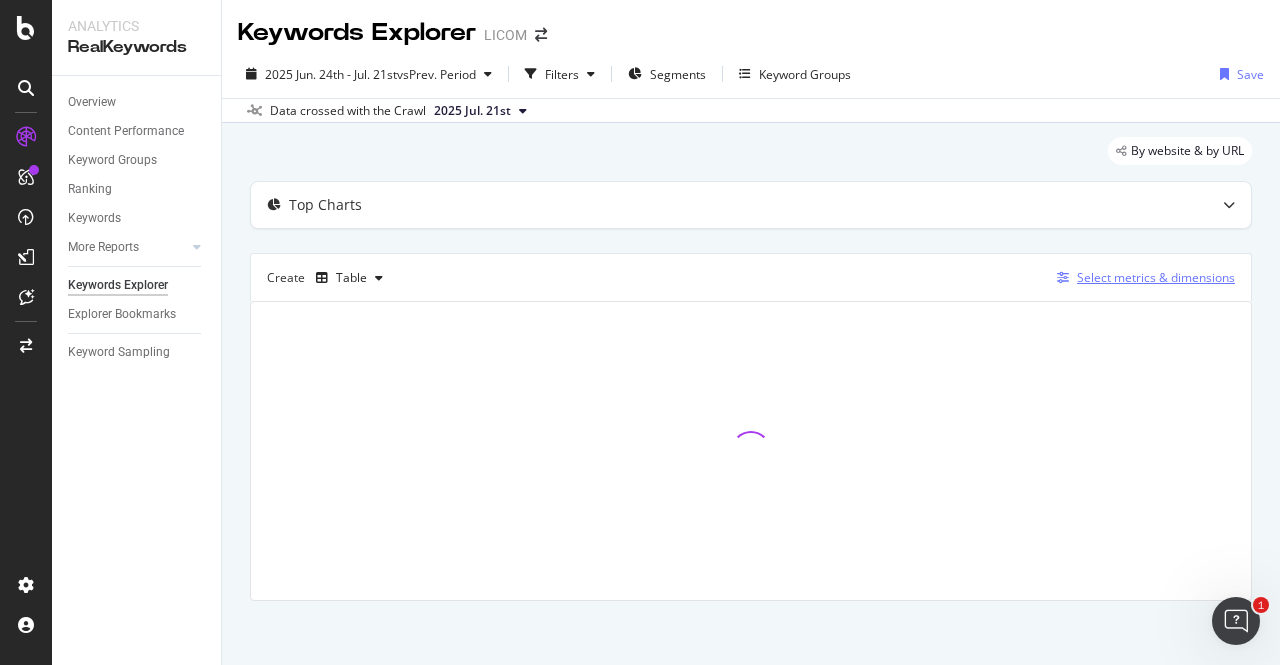 click on "Select metrics & dimensions" at bounding box center (1156, 277) 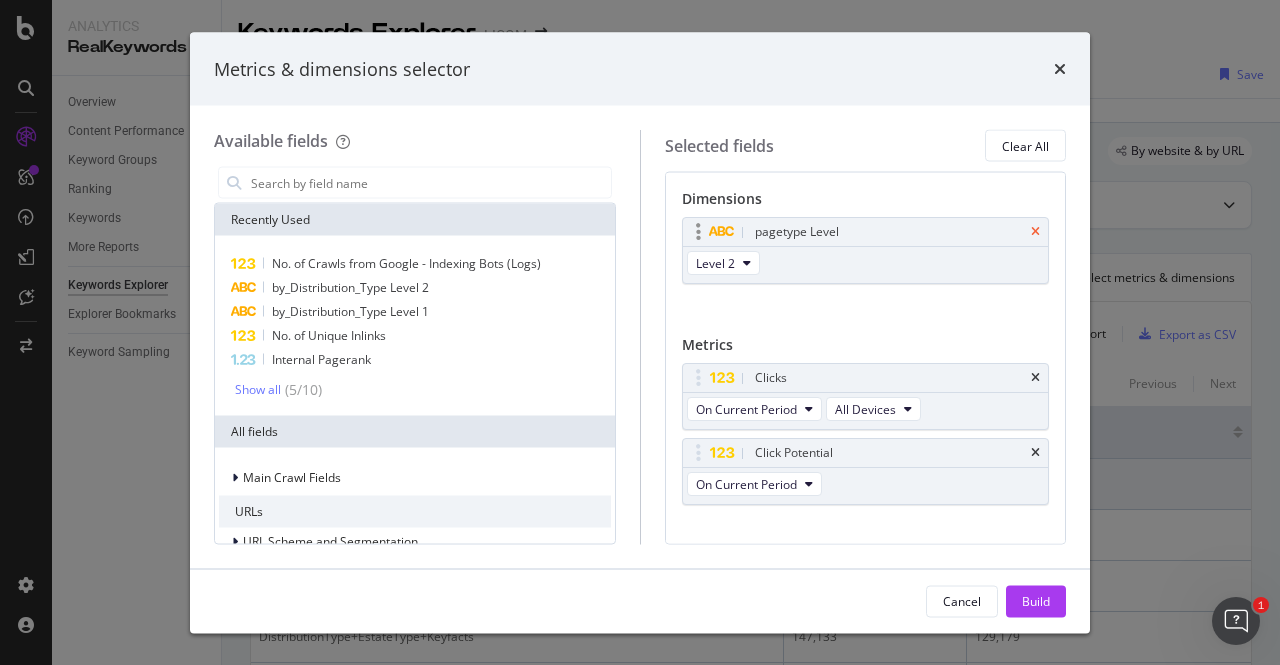click at bounding box center (1035, 232) 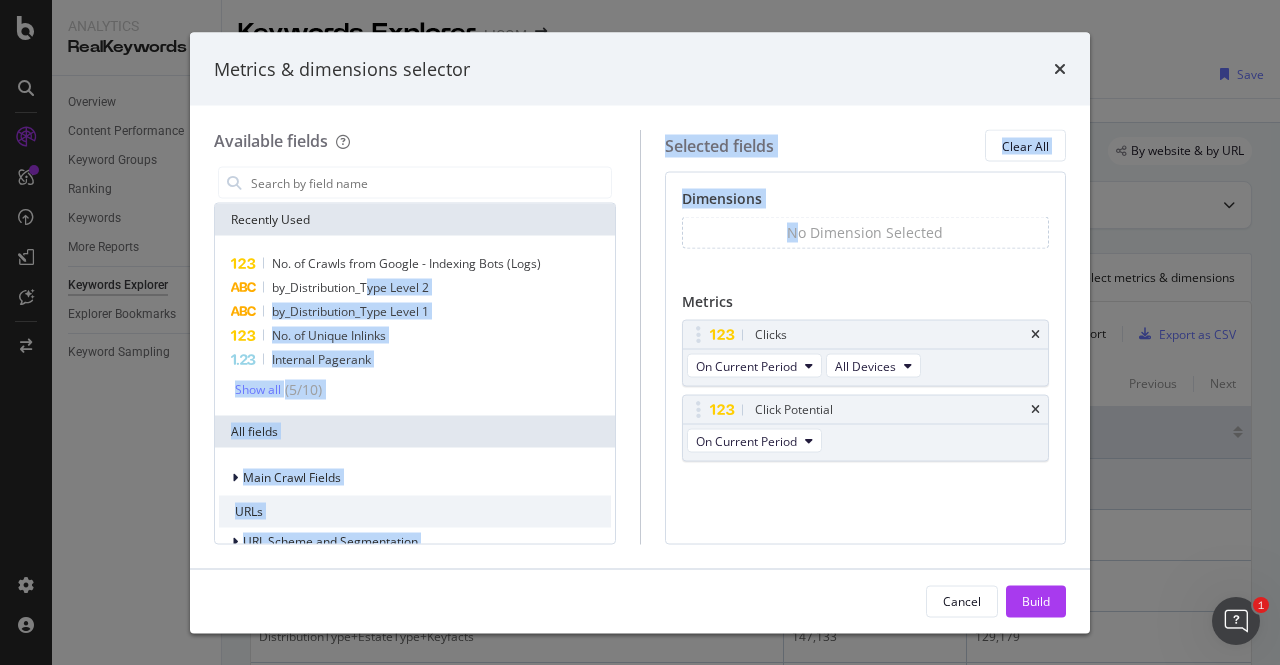 drag, startPoint x: 365, startPoint y: 285, endPoint x: 796, endPoint y: 227, distance: 434.88504 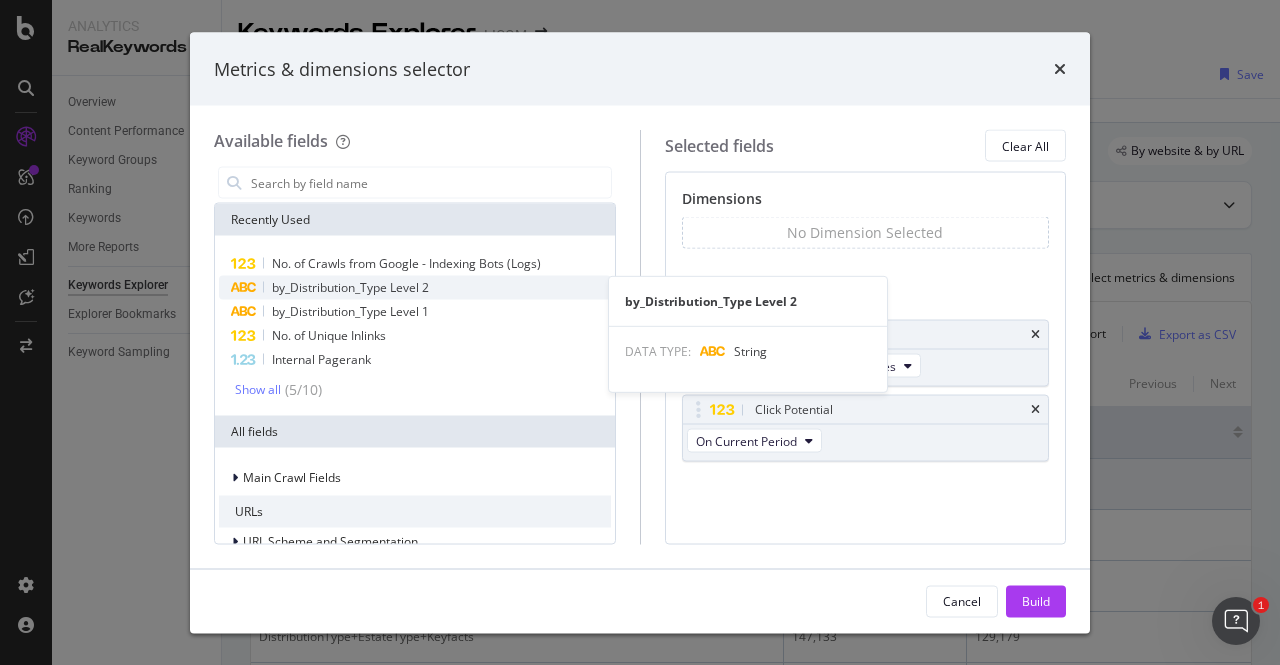 click on "by_Distribution_Type Level 2" at bounding box center [350, 287] 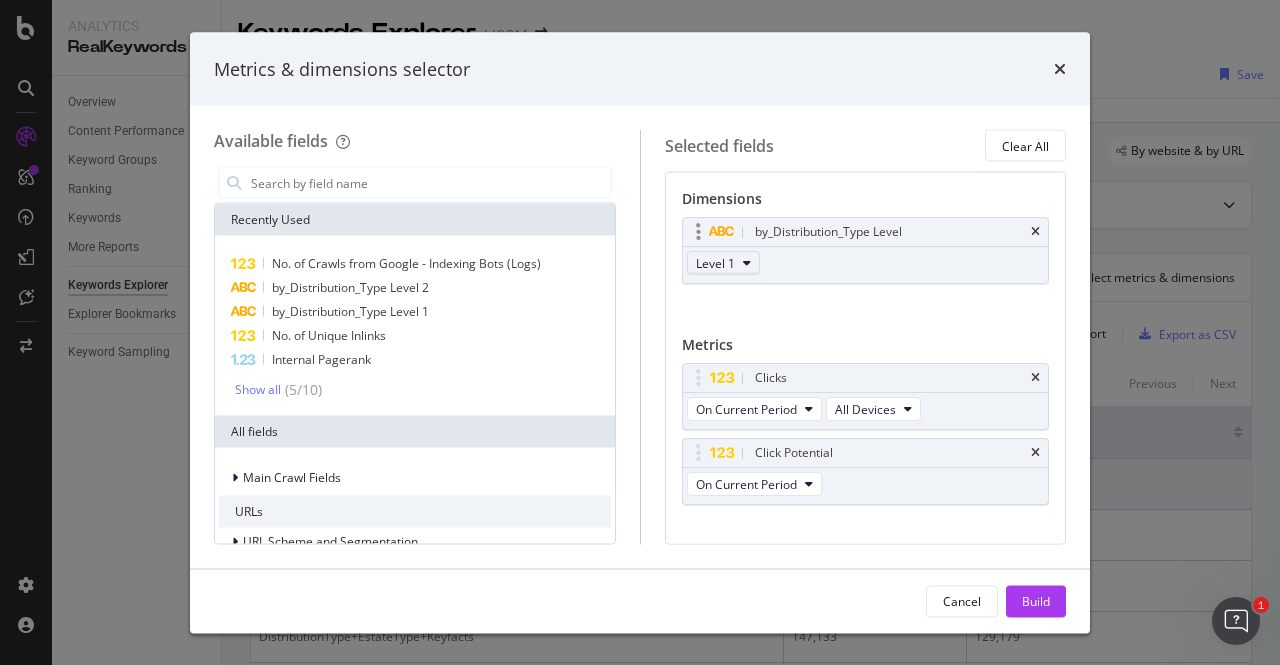 click on "Level 1" at bounding box center (715, 262) 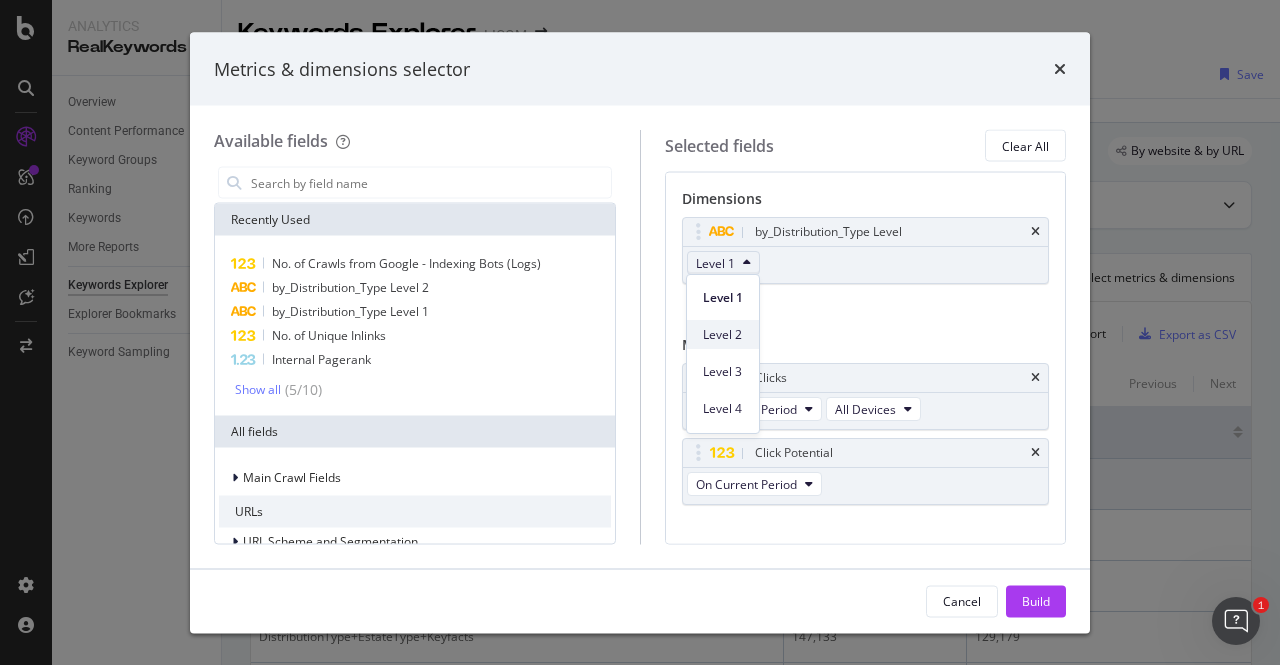click on "Level 2" at bounding box center [723, 335] 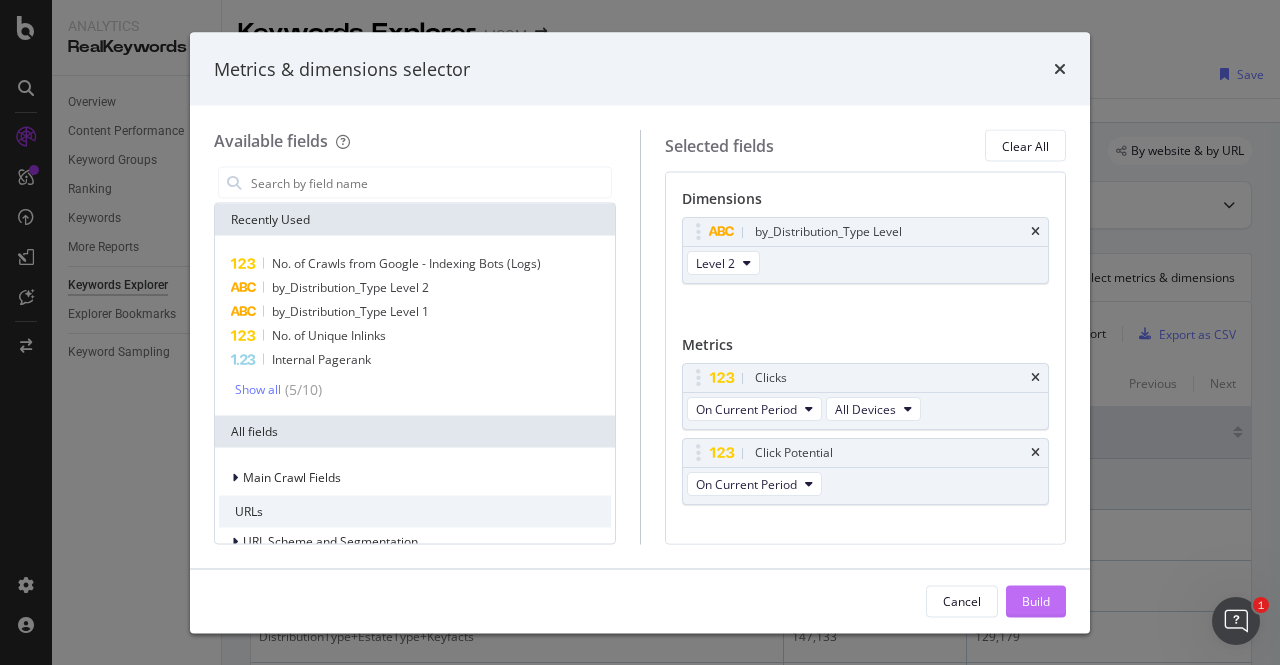 click on "Build" at bounding box center (1036, 600) 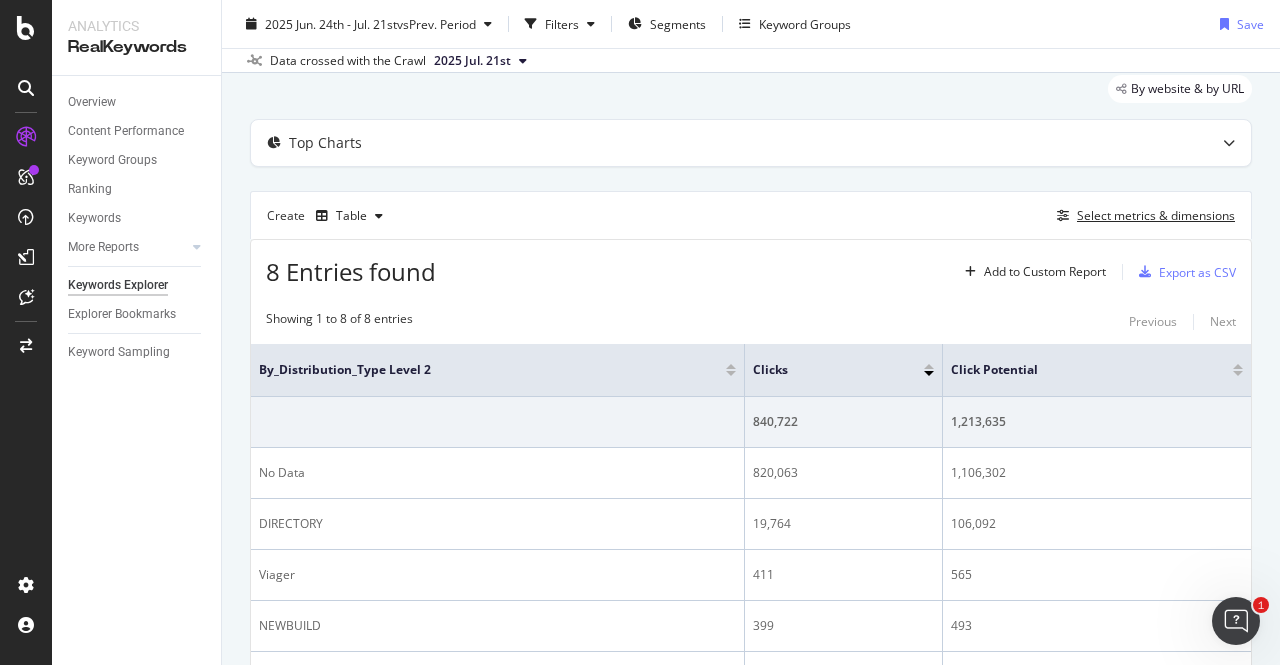 scroll, scrollTop: 93, scrollLeft: 0, axis: vertical 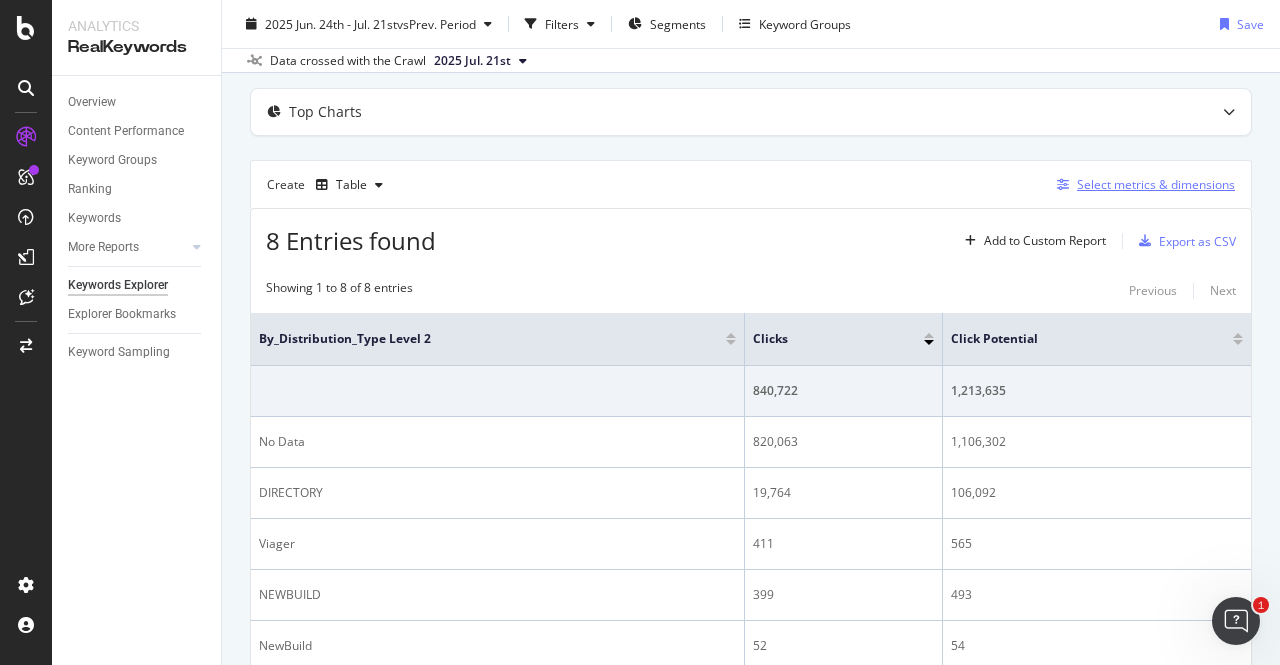 click on "Select metrics & dimensions" at bounding box center [1142, 185] 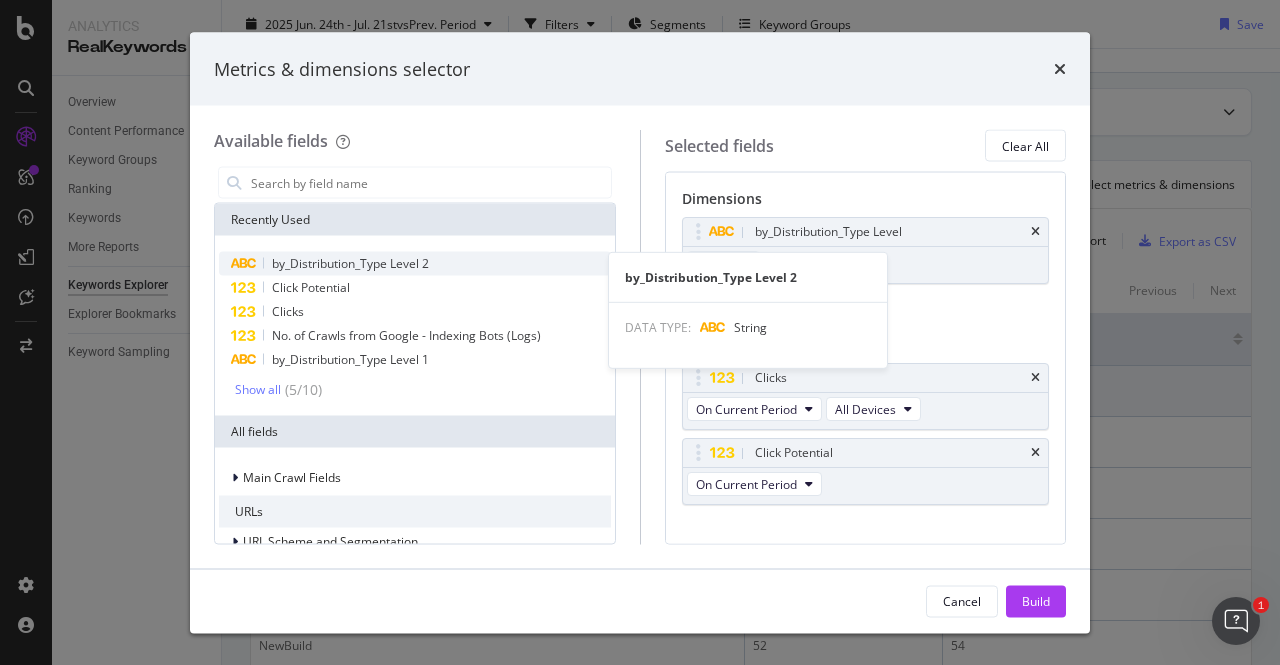 click on "by_Distribution_Type Level 2" at bounding box center (350, 263) 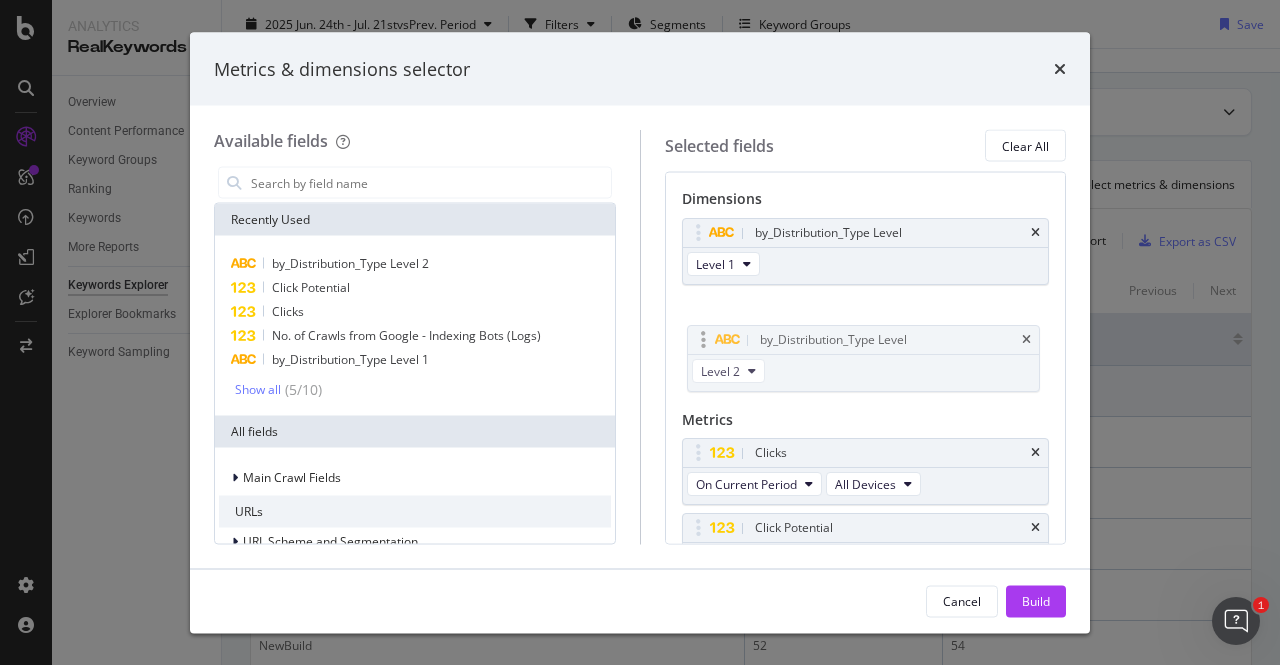 drag, startPoint x: 798, startPoint y: 230, endPoint x: 802, endPoint y: 339, distance: 109.07337 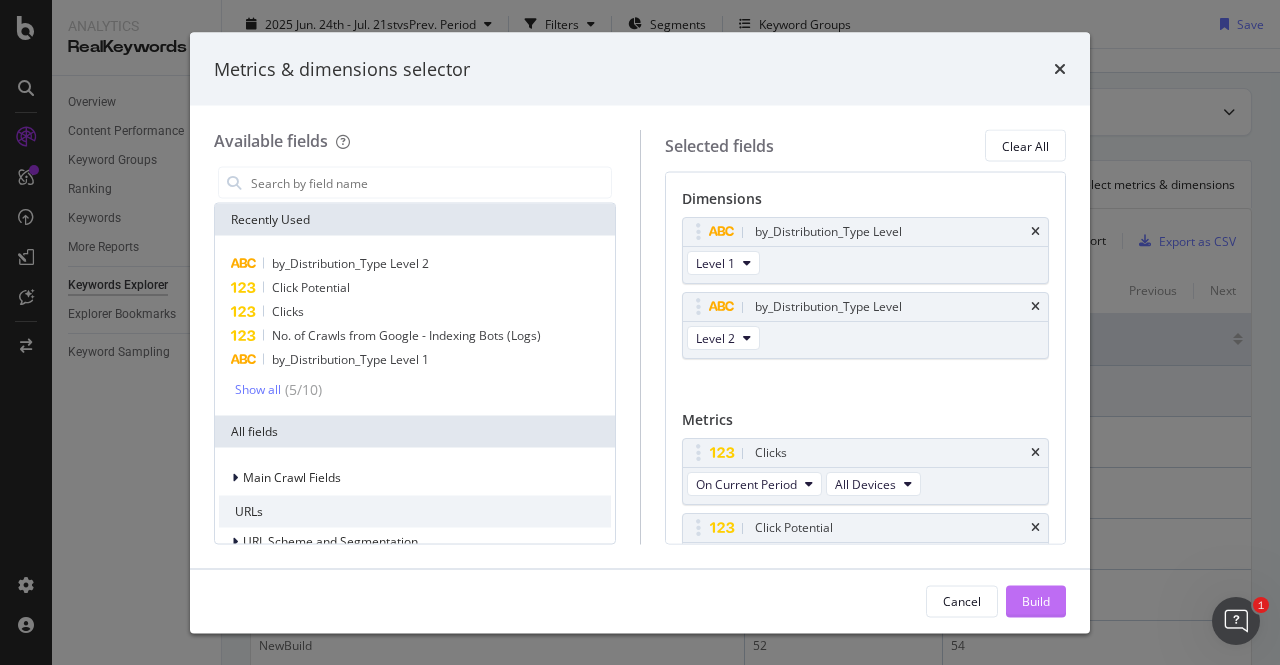 click on "Build" at bounding box center (1036, 600) 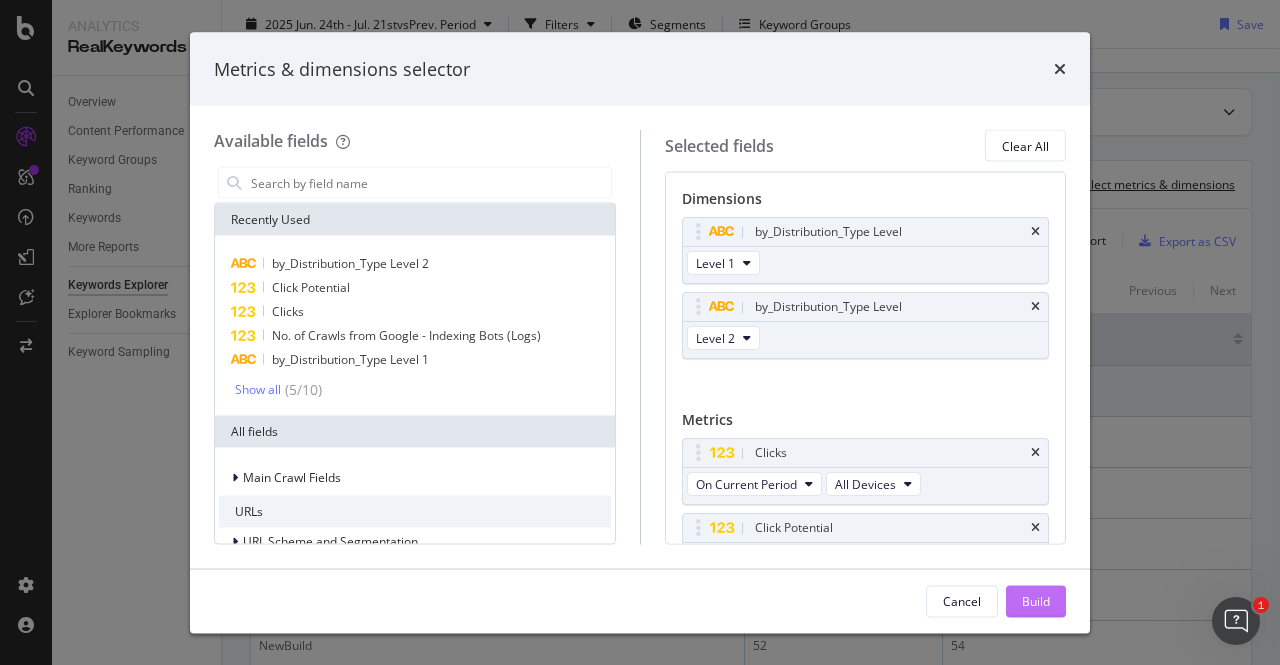 scroll, scrollTop: 4, scrollLeft: 0, axis: vertical 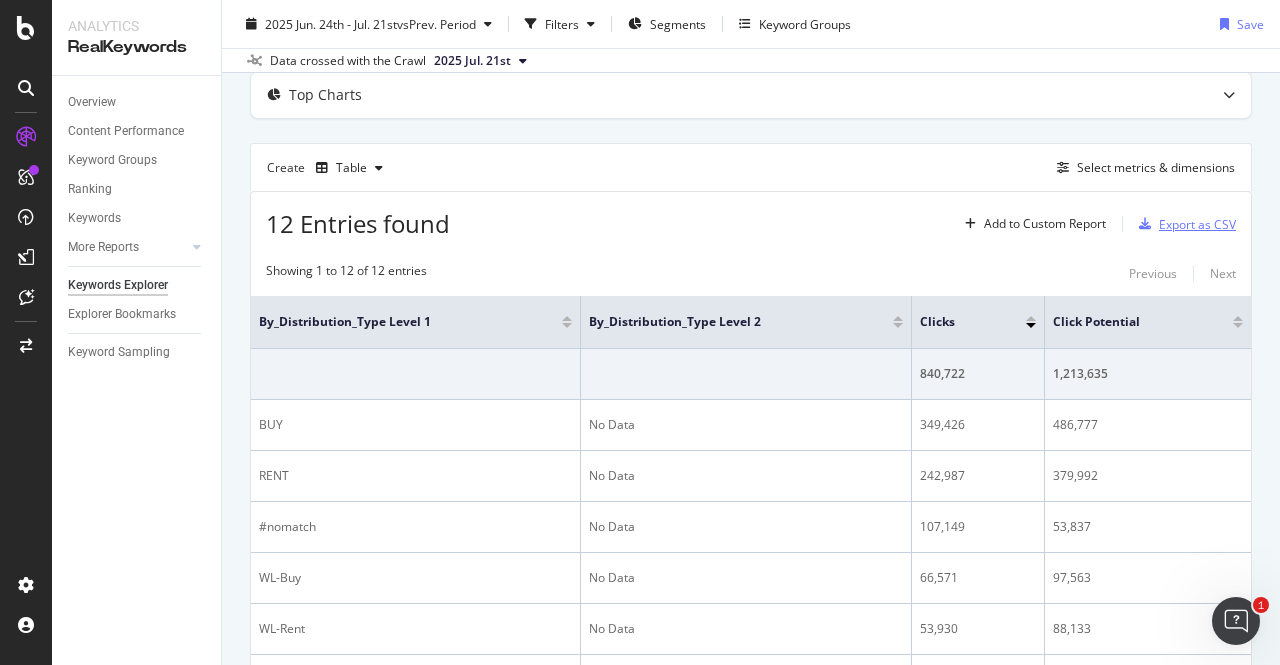 click on "Export as CSV" at bounding box center [1197, 224] 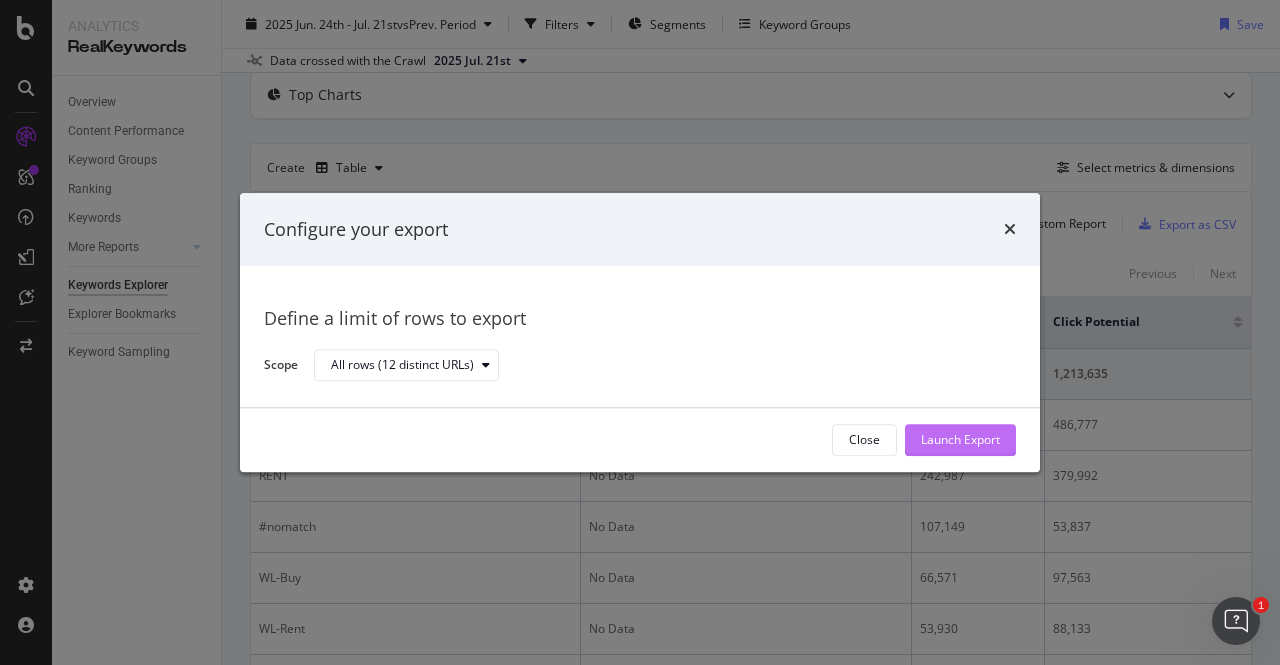 click on "Launch Export" at bounding box center [960, 440] 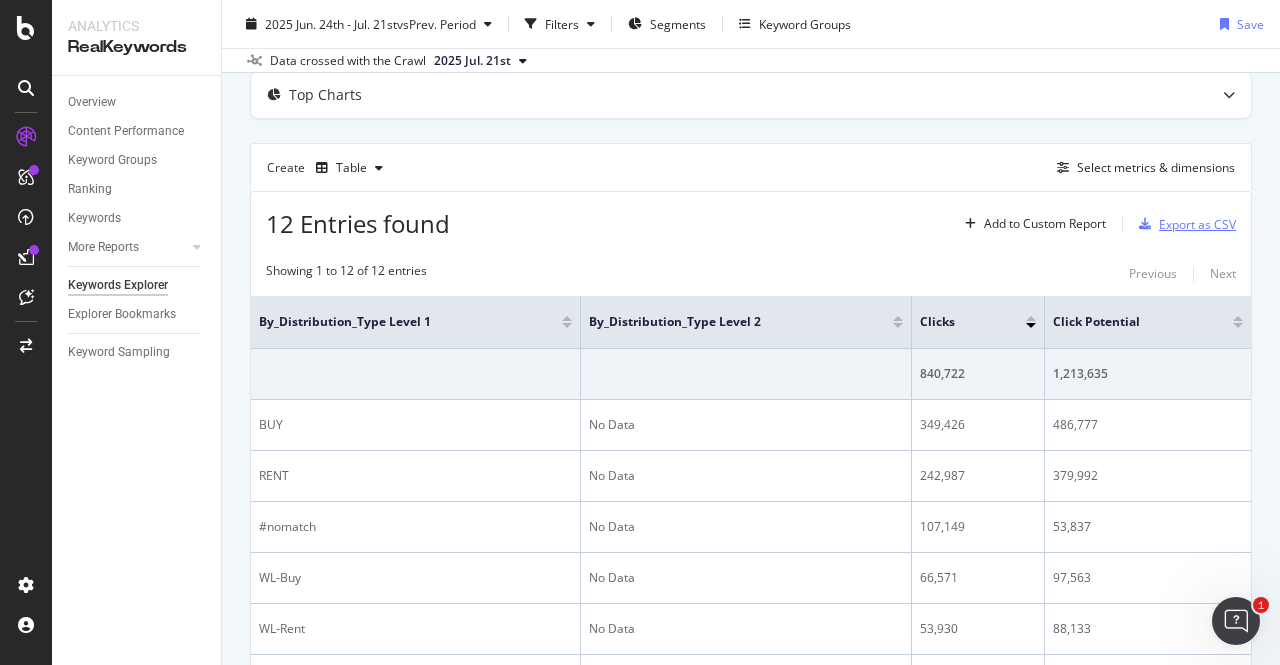 type 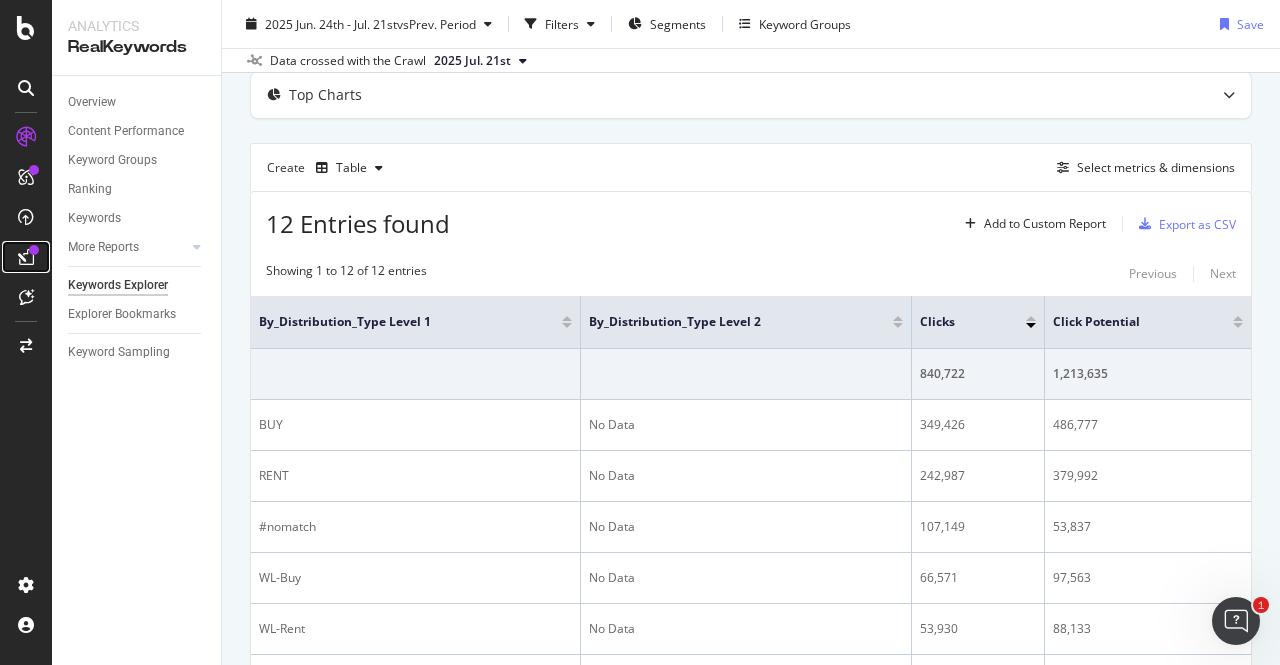 click at bounding box center (26, 257) 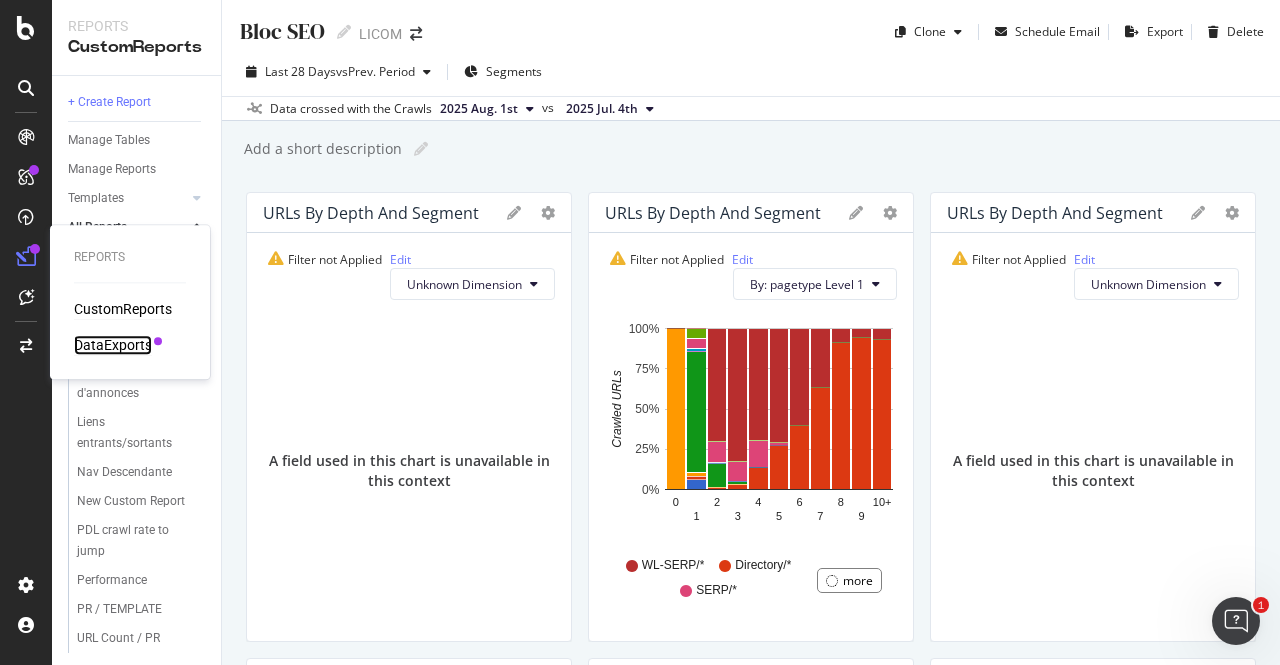 click on "DataExports" at bounding box center (113, 345) 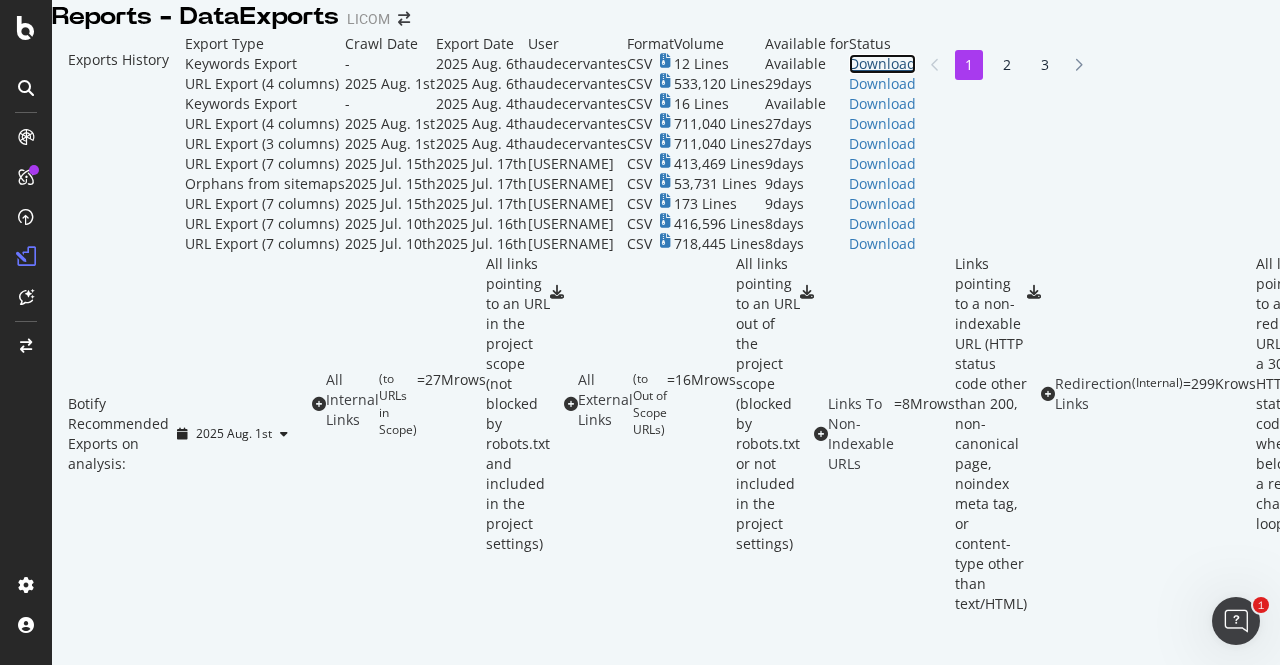 click on "Download" at bounding box center (882, 64) 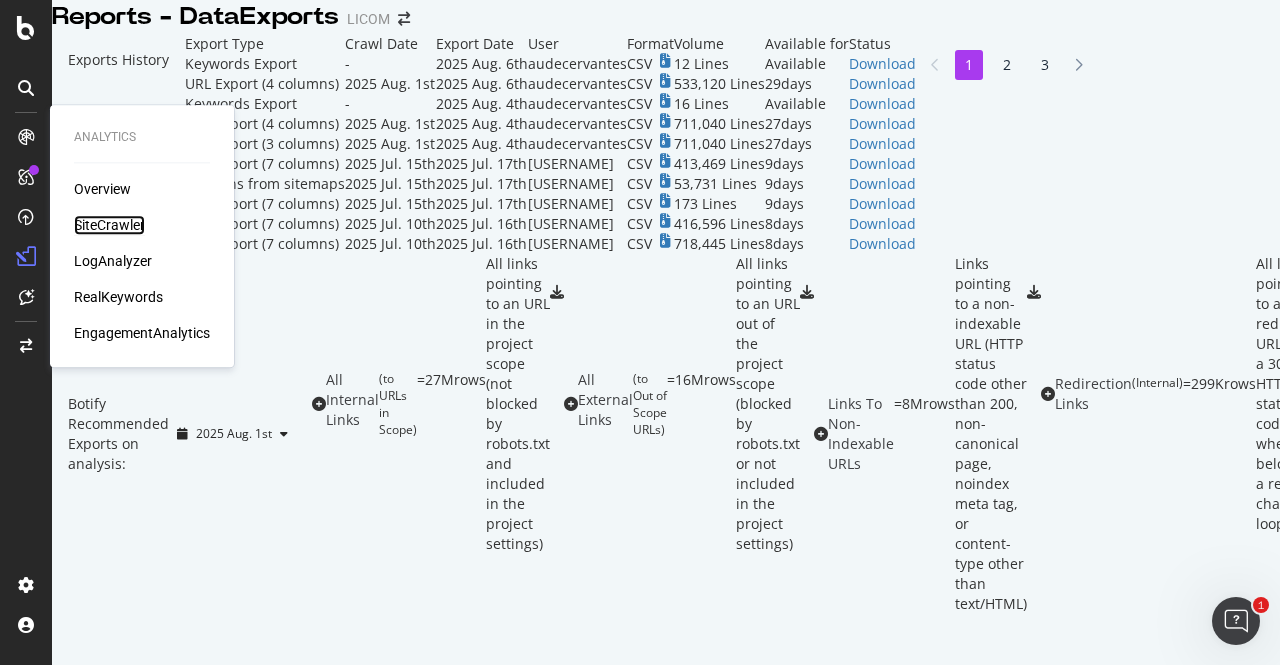 click on "SiteCrawler" at bounding box center [109, 225] 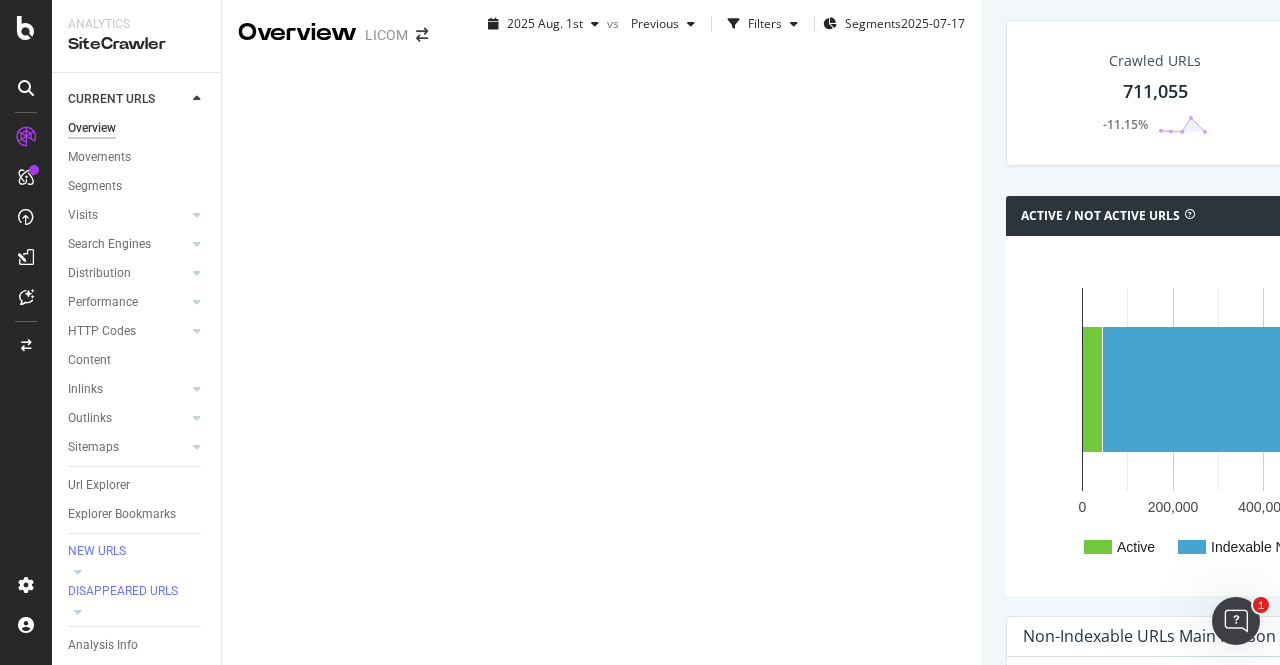 click on "Crawled URLs" at bounding box center (1155, 61) 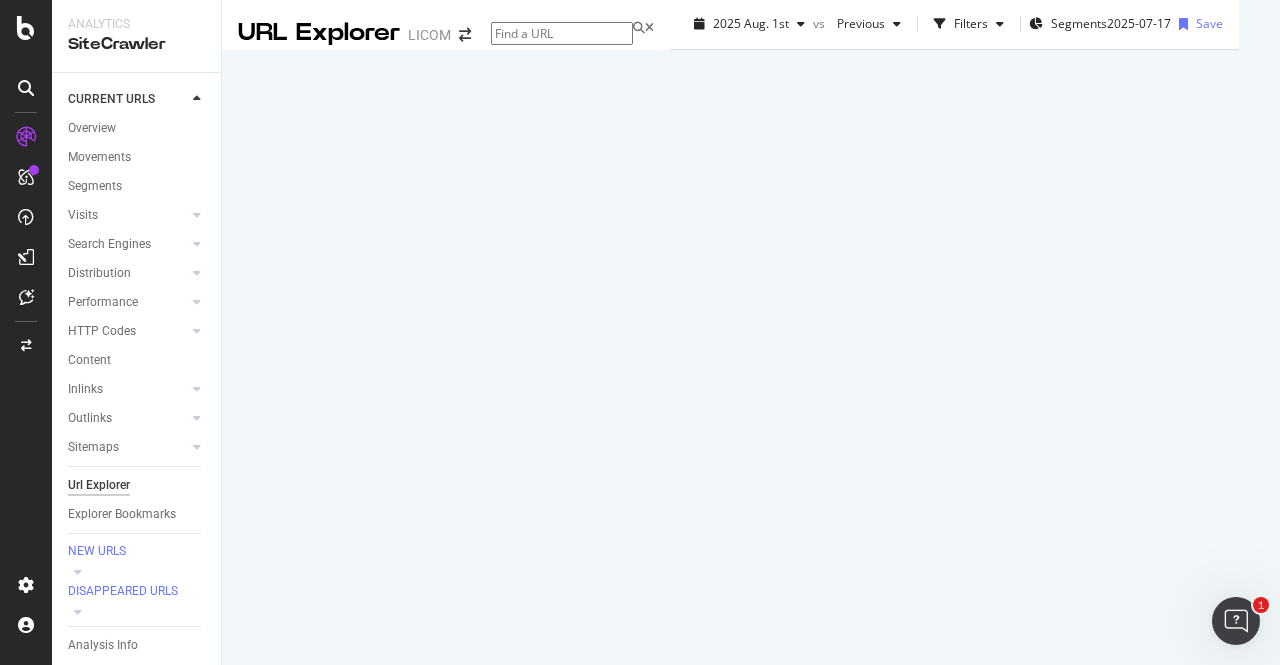 click on "URLs Crawled By Botify By pagetype" at bounding box center (1410, 32) 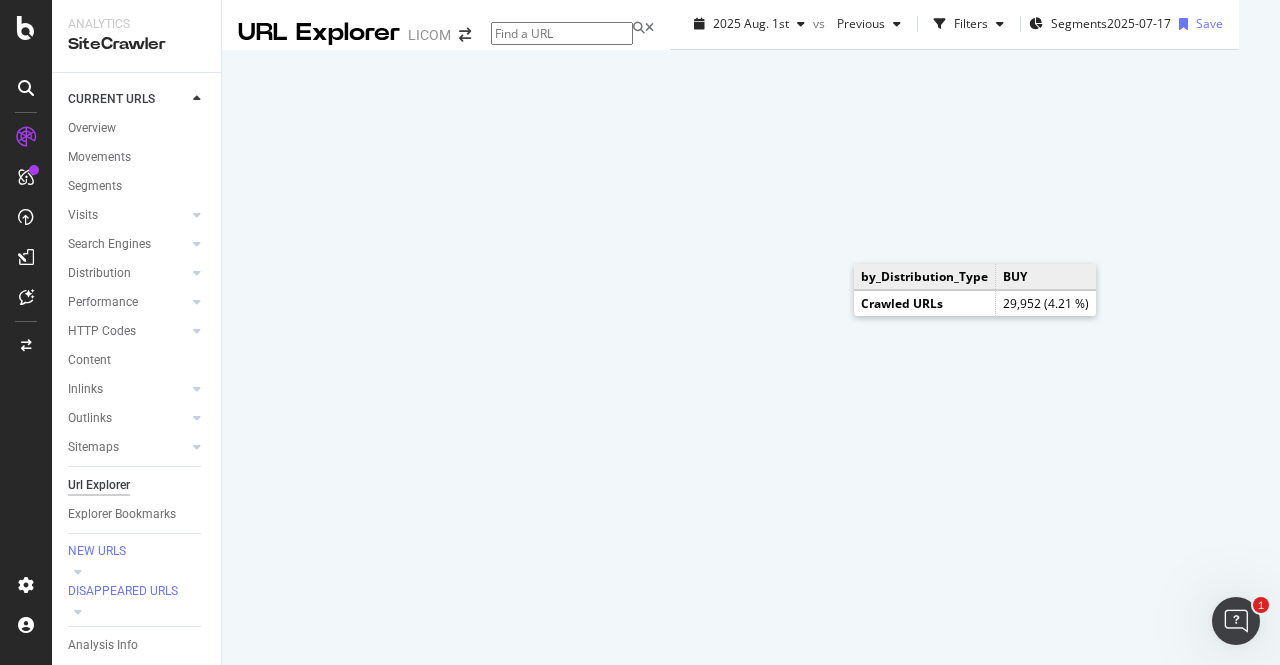 click on "BUY" 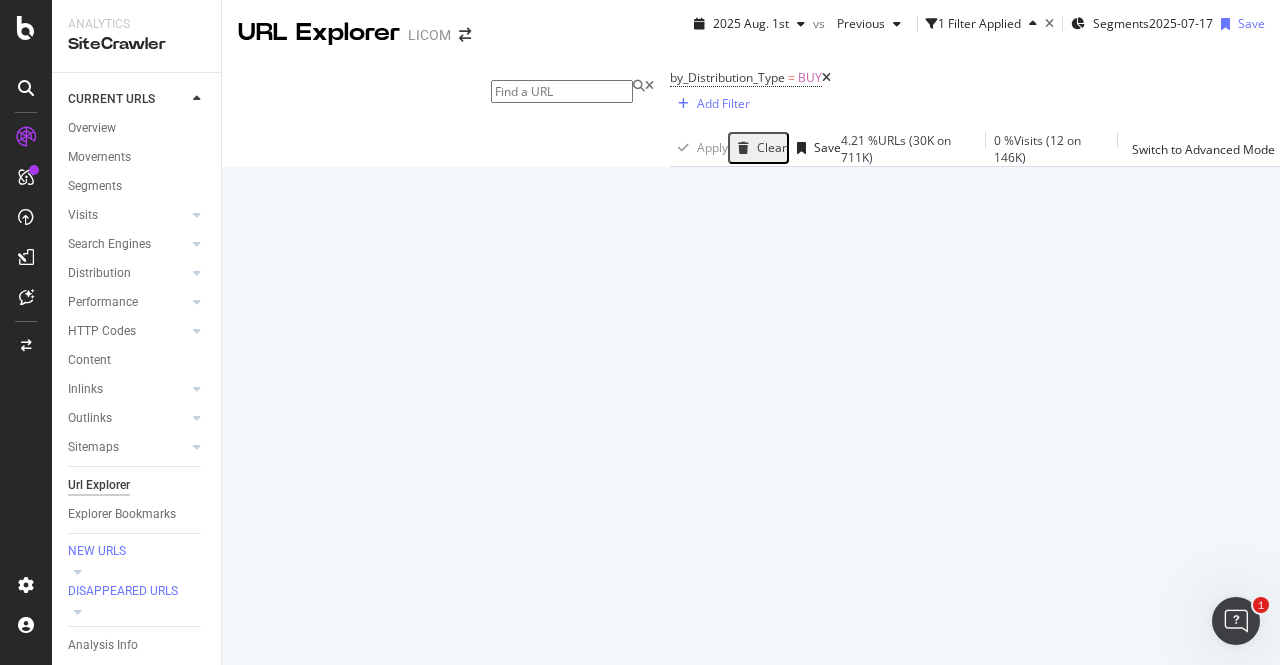 scroll, scrollTop: 376, scrollLeft: 0, axis: vertical 